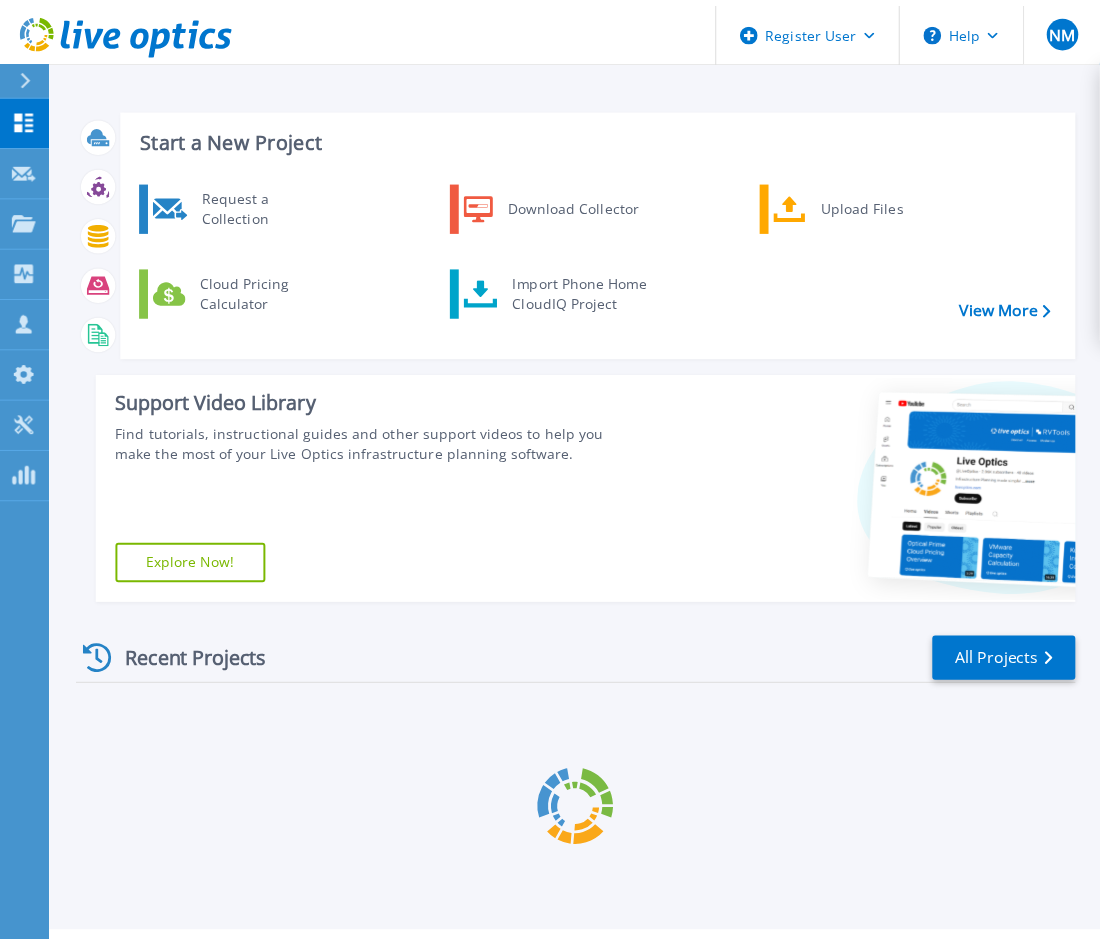 scroll, scrollTop: 0, scrollLeft: 0, axis: both 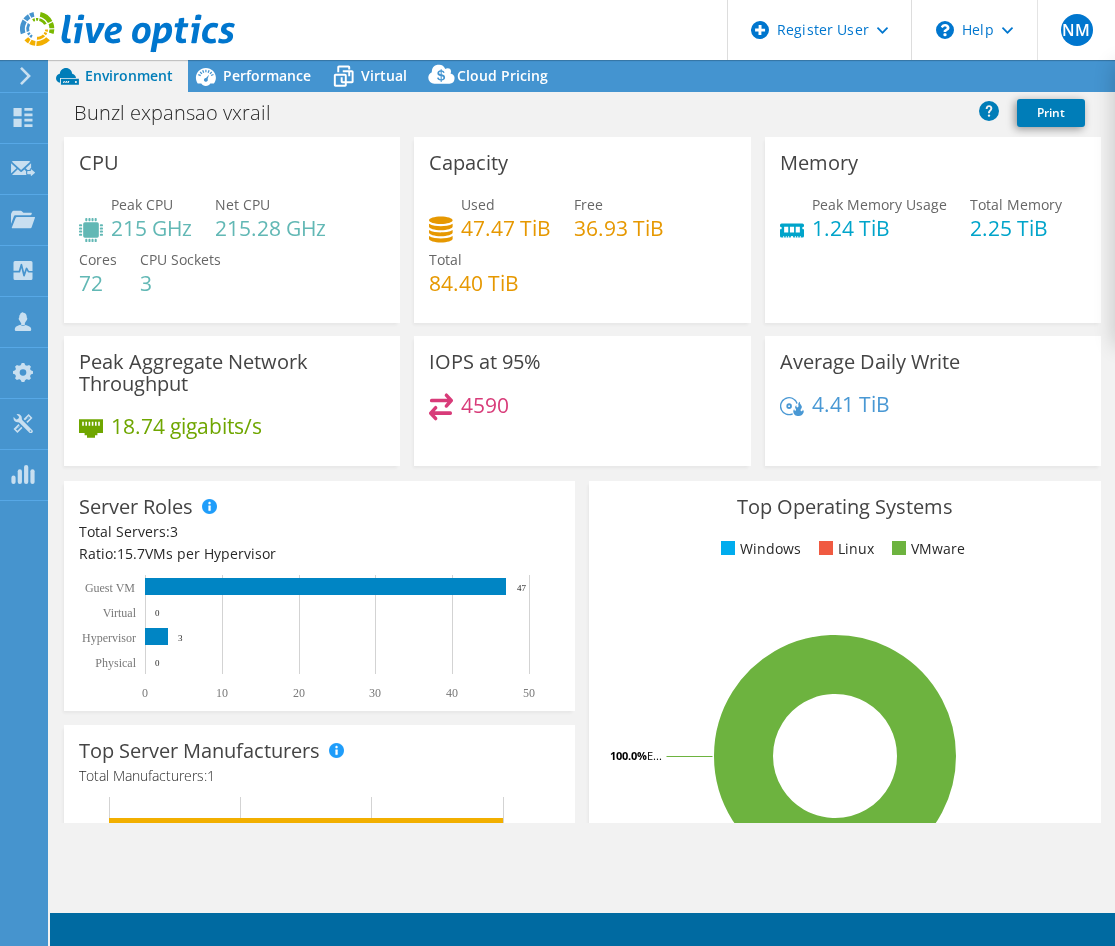 select on "USD" 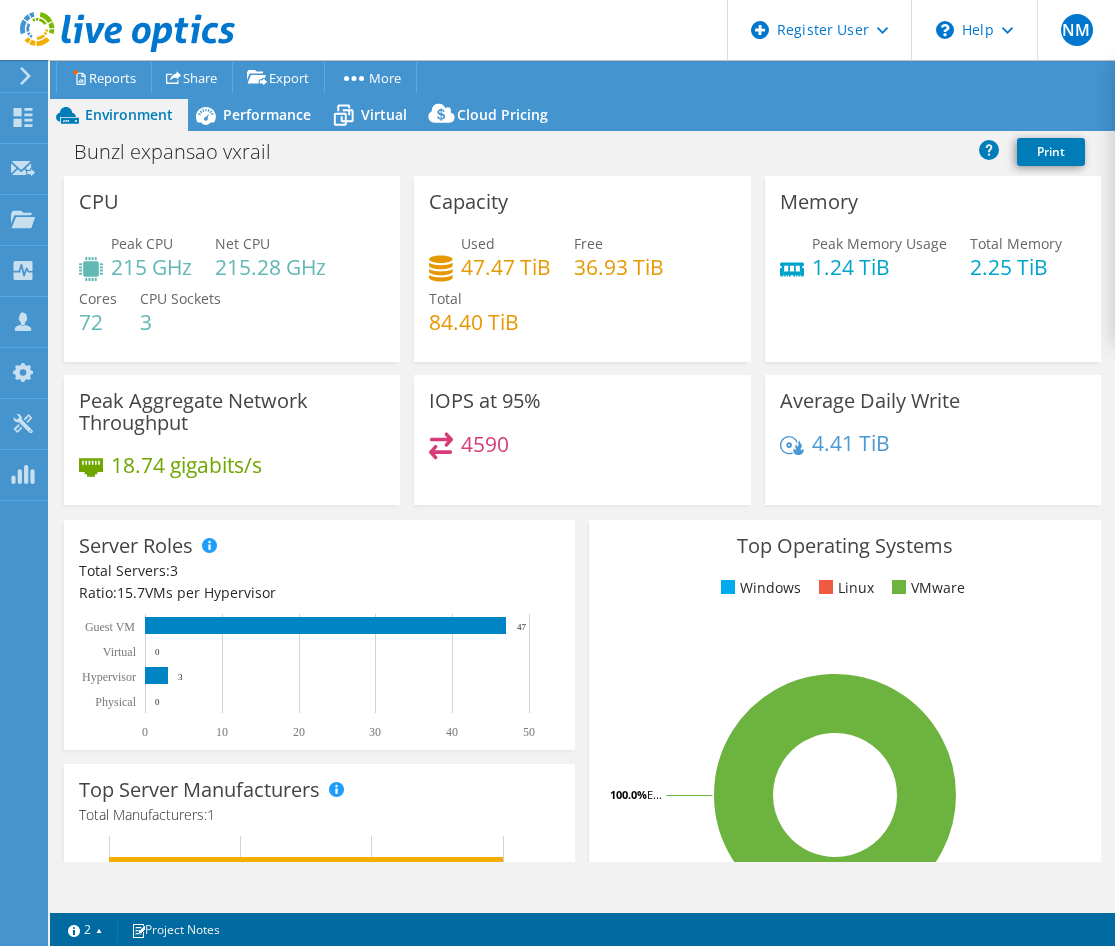 click on "Bunzl expansao vxrail
Print" at bounding box center [582, 151] 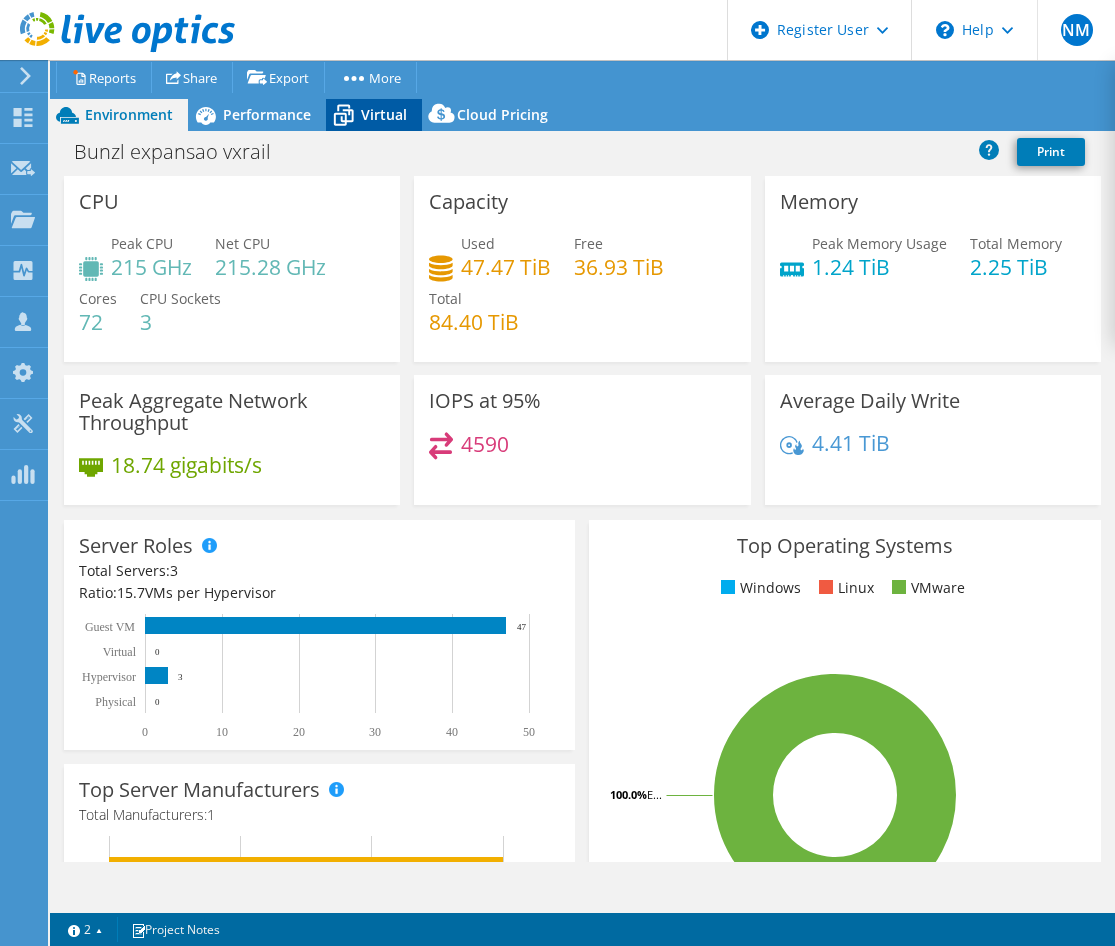 click on "Virtual" at bounding box center (384, 114) 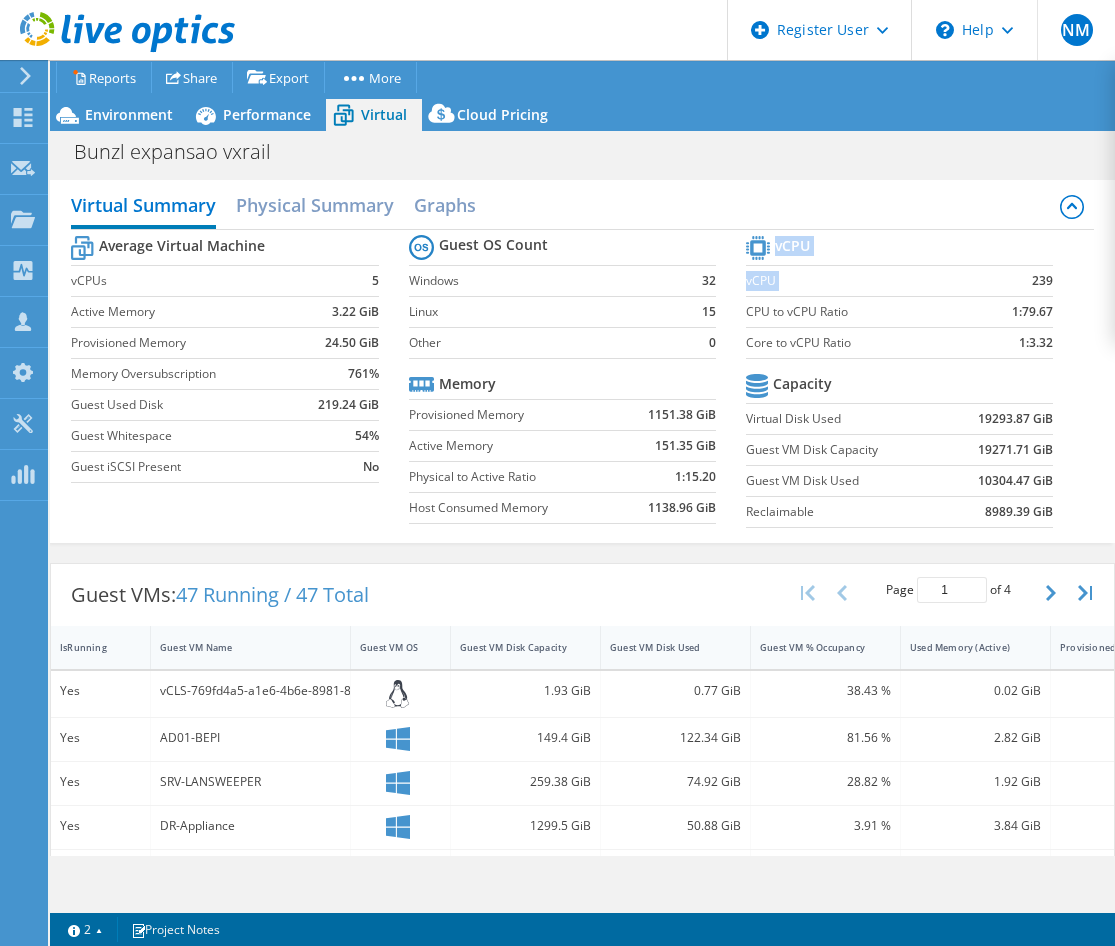 drag, startPoint x: 1044, startPoint y: 280, endPoint x: 1018, endPoint y: 280, distance: 26 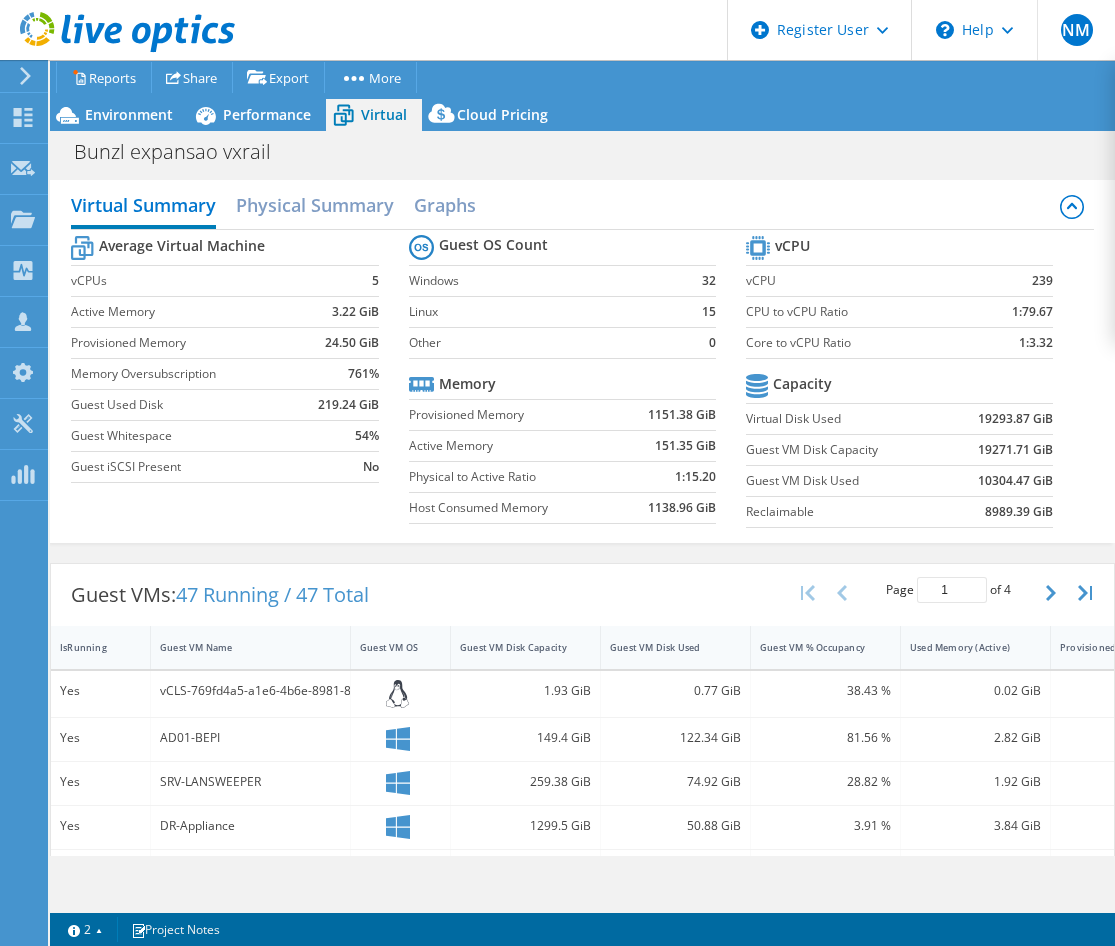 click on "vCPU" at bounding box center (859, 281) 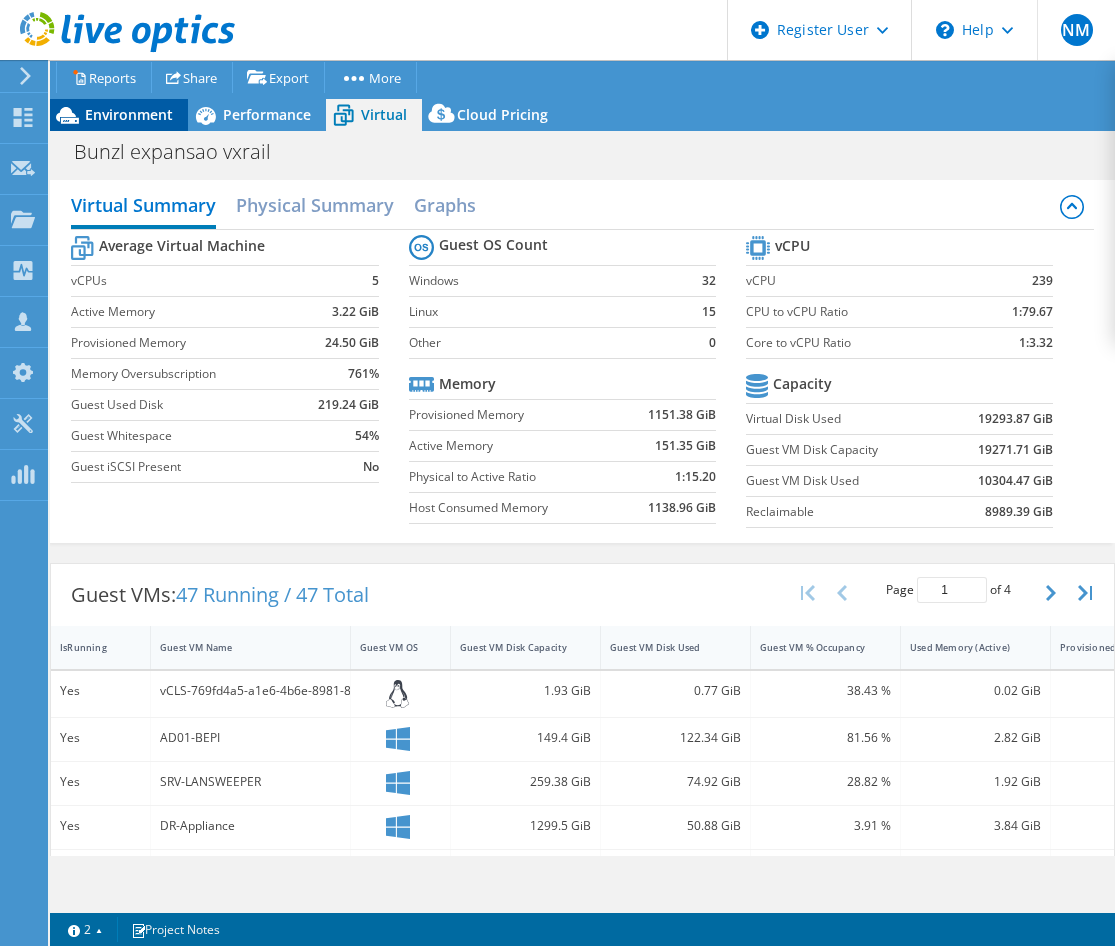click on "Environment" at bounding box center [129, 114] 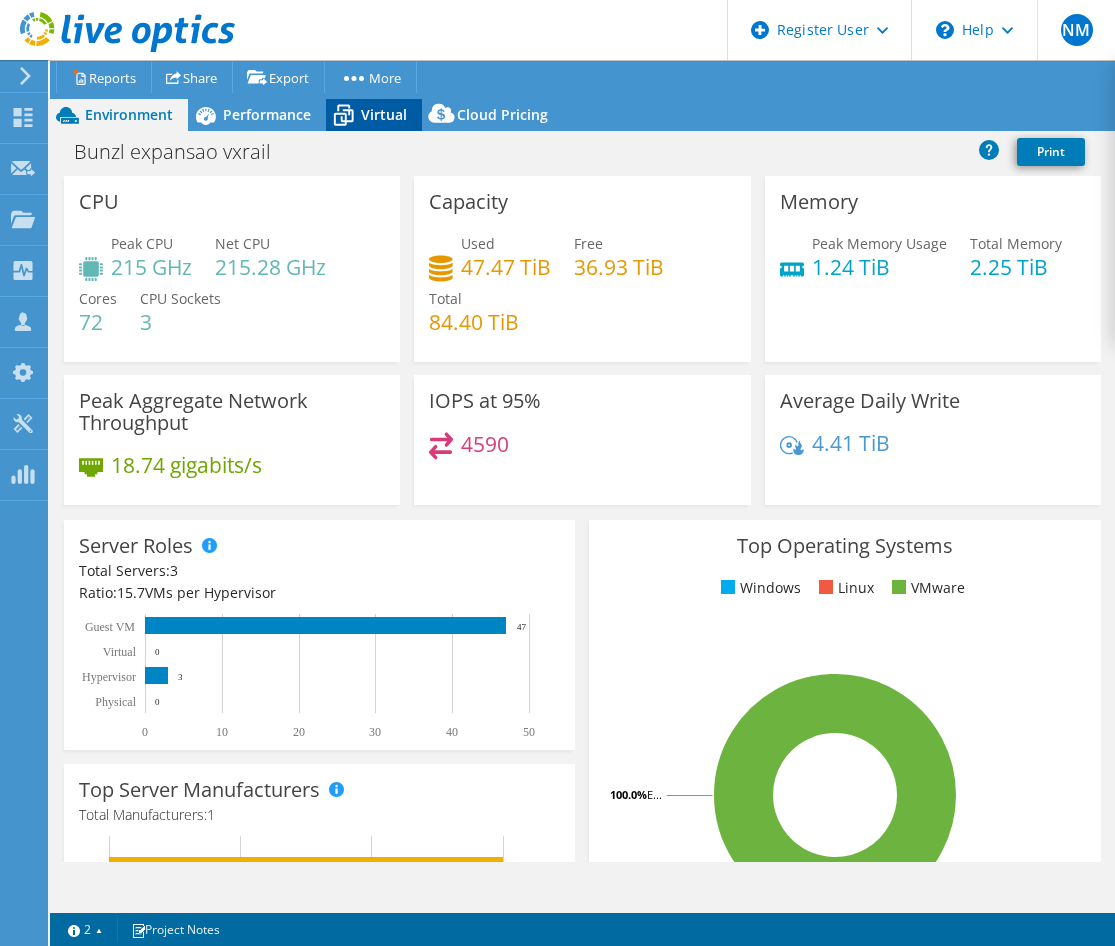 click on "Virtual" at bounding box center [384, 114] 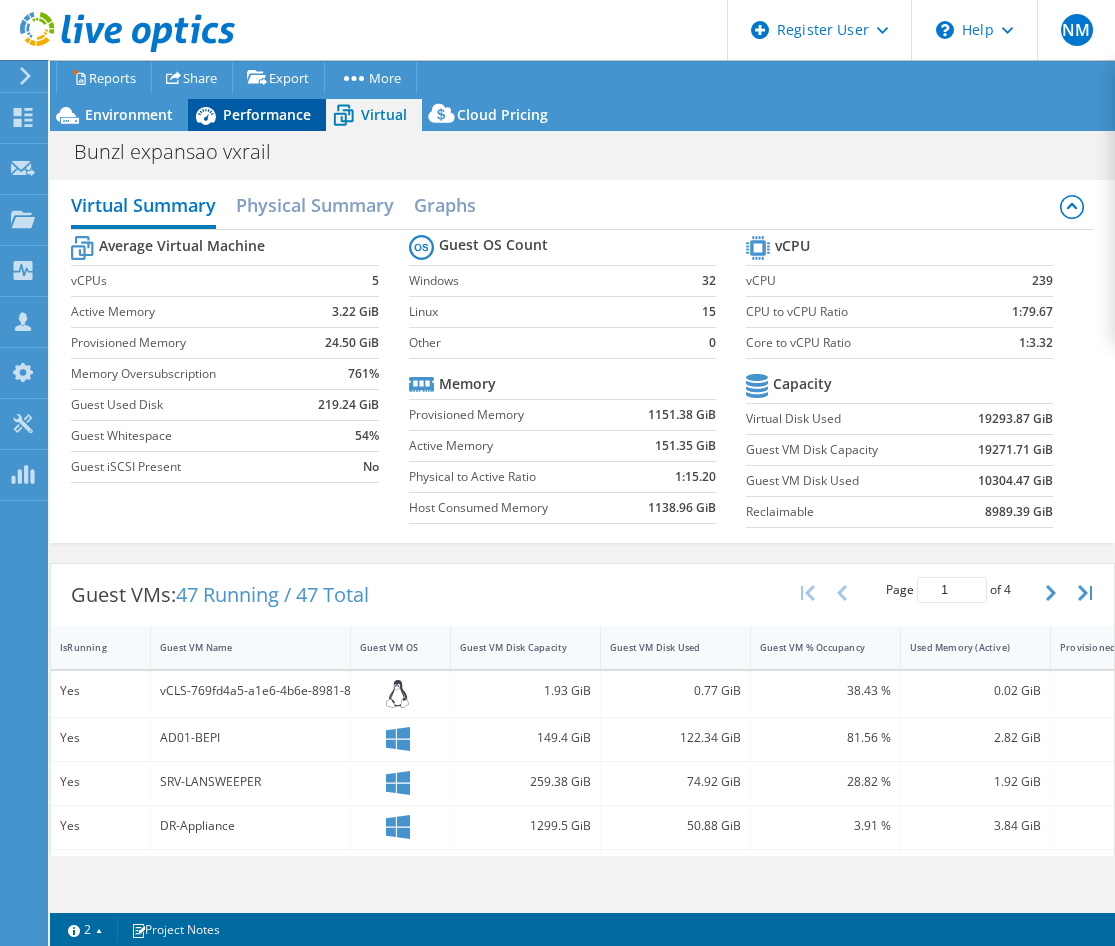 drag, startPoint x: 116, startPoint y: 115, endPoint x: 246, endPoint y: 103, distance: 130.55267 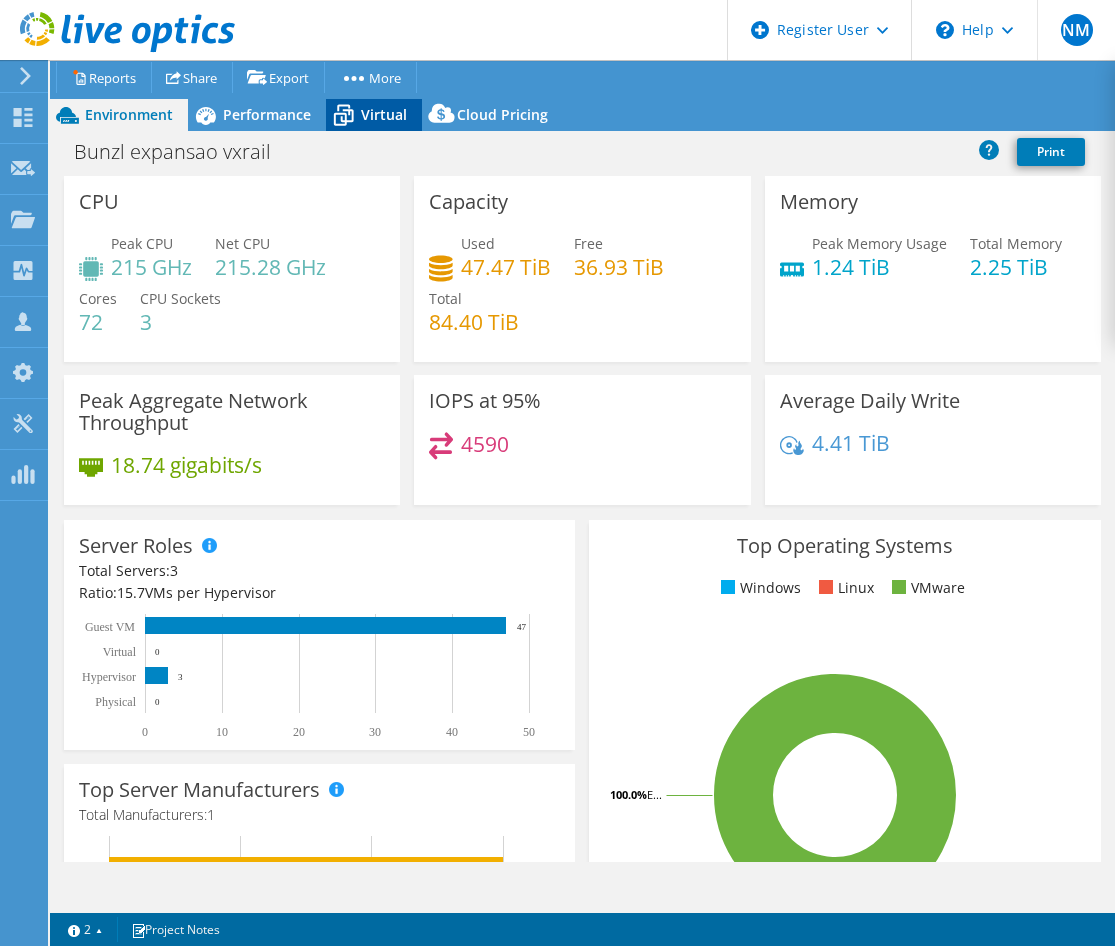click 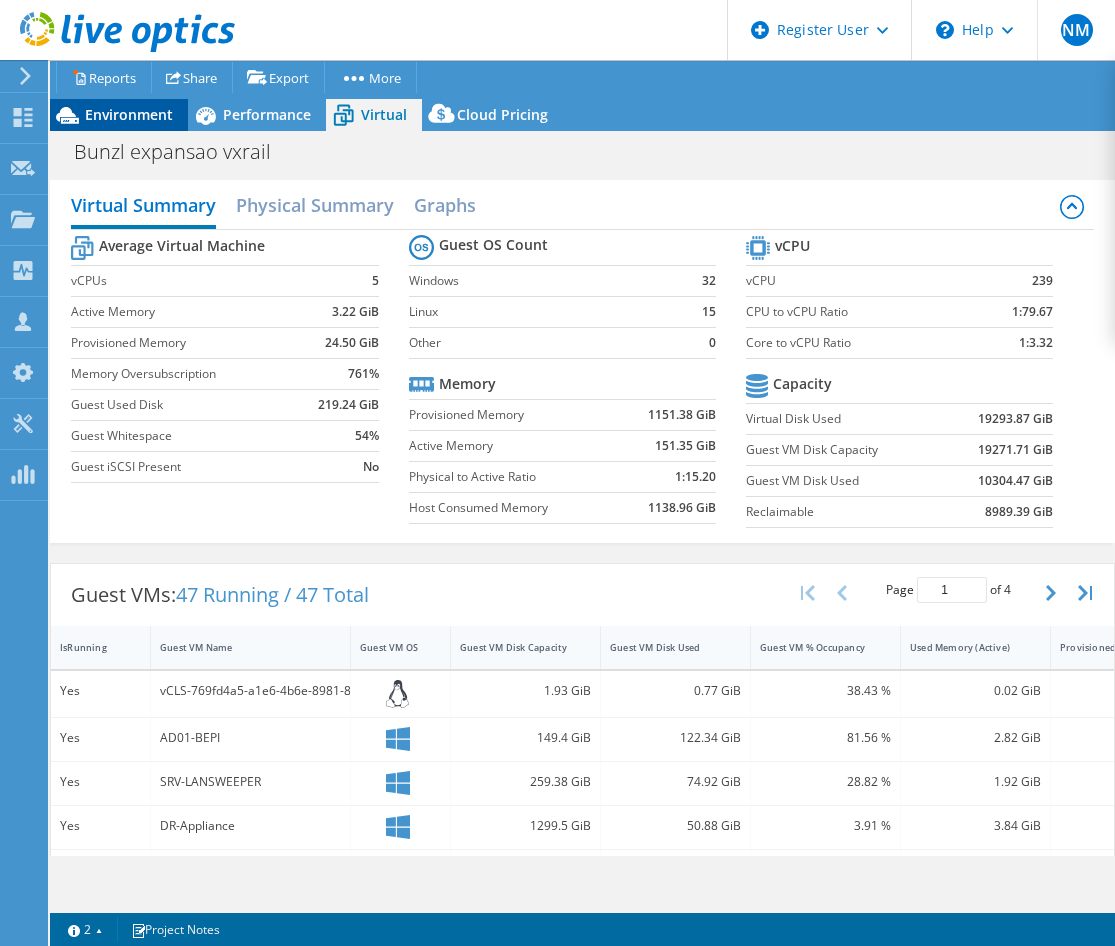 click on "Environment" at bounding box center [129, 114] 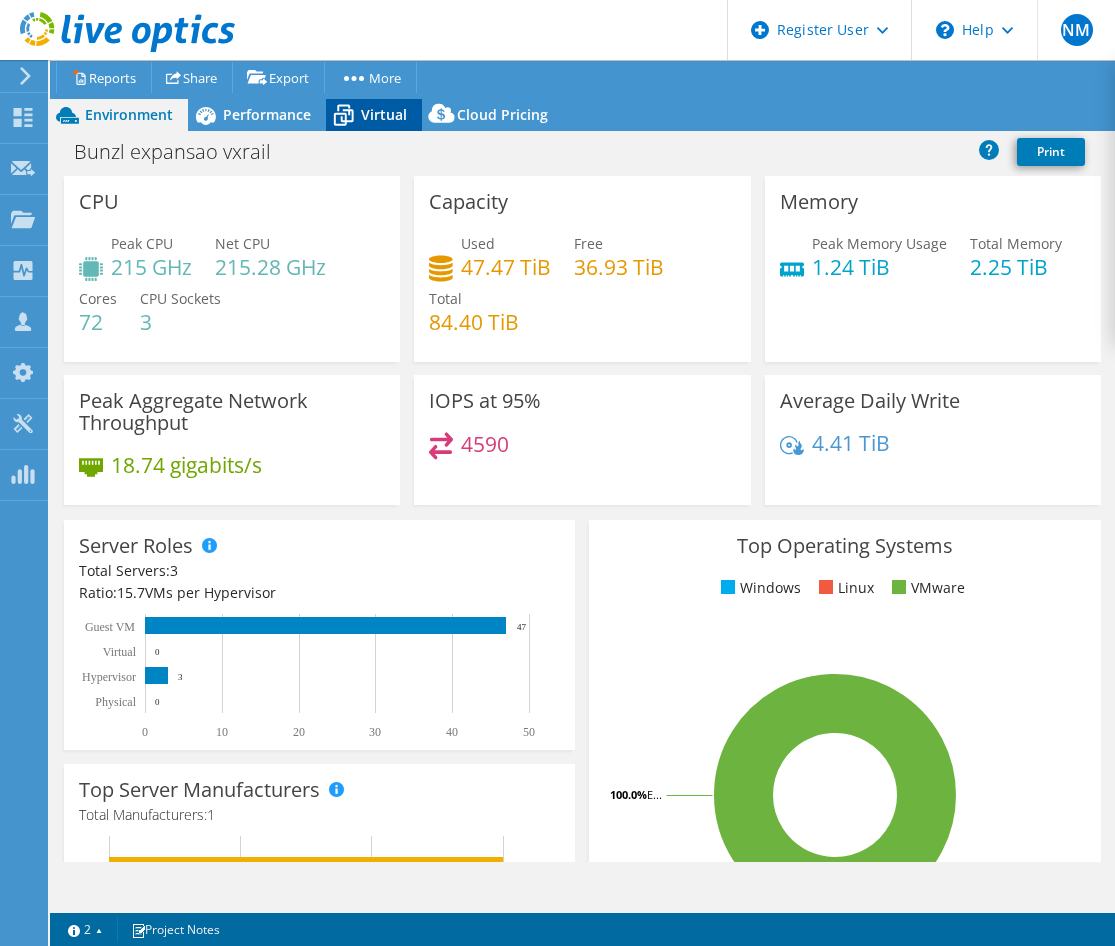 click on "Virtual" at bounding box center (384, 114) 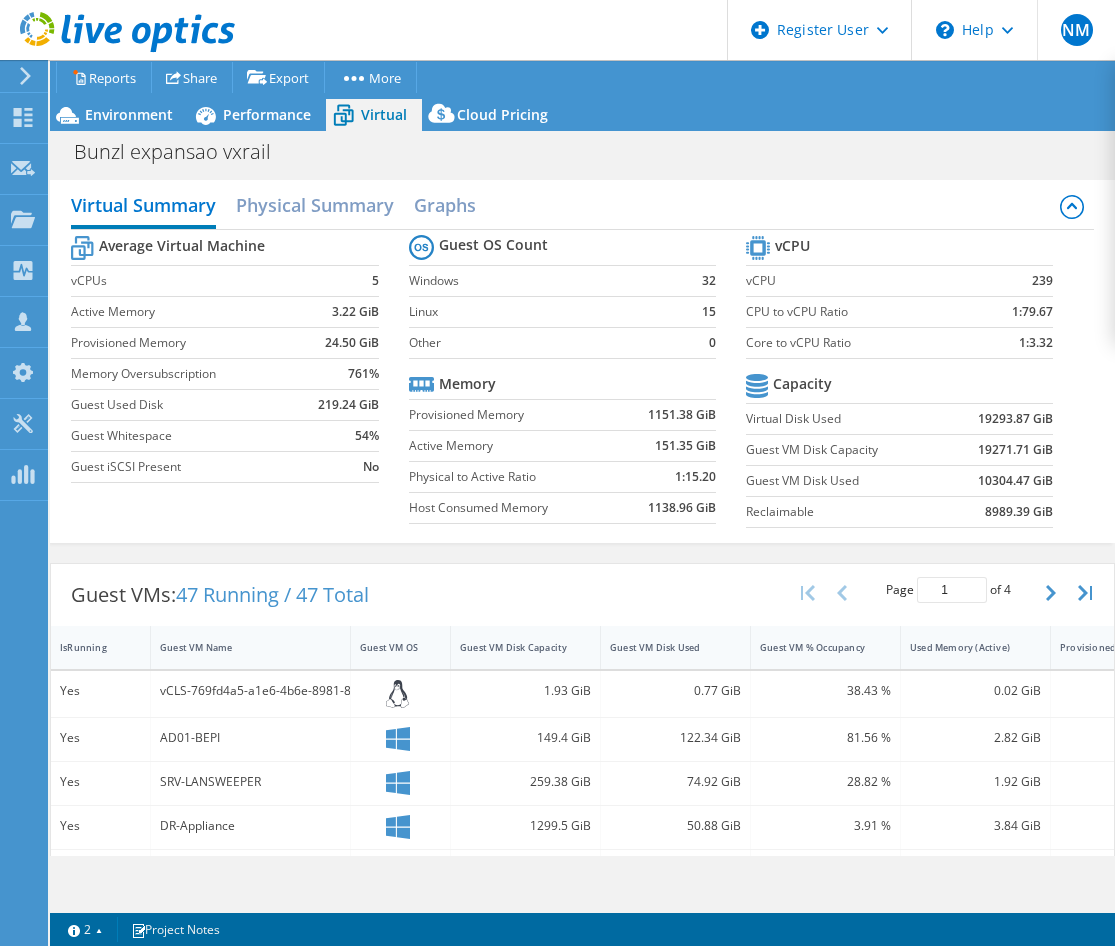 drag, startPoint x: 155, startPoint y: 113, endPoint x: 401, endPoint y: 111, distance: 246.00813 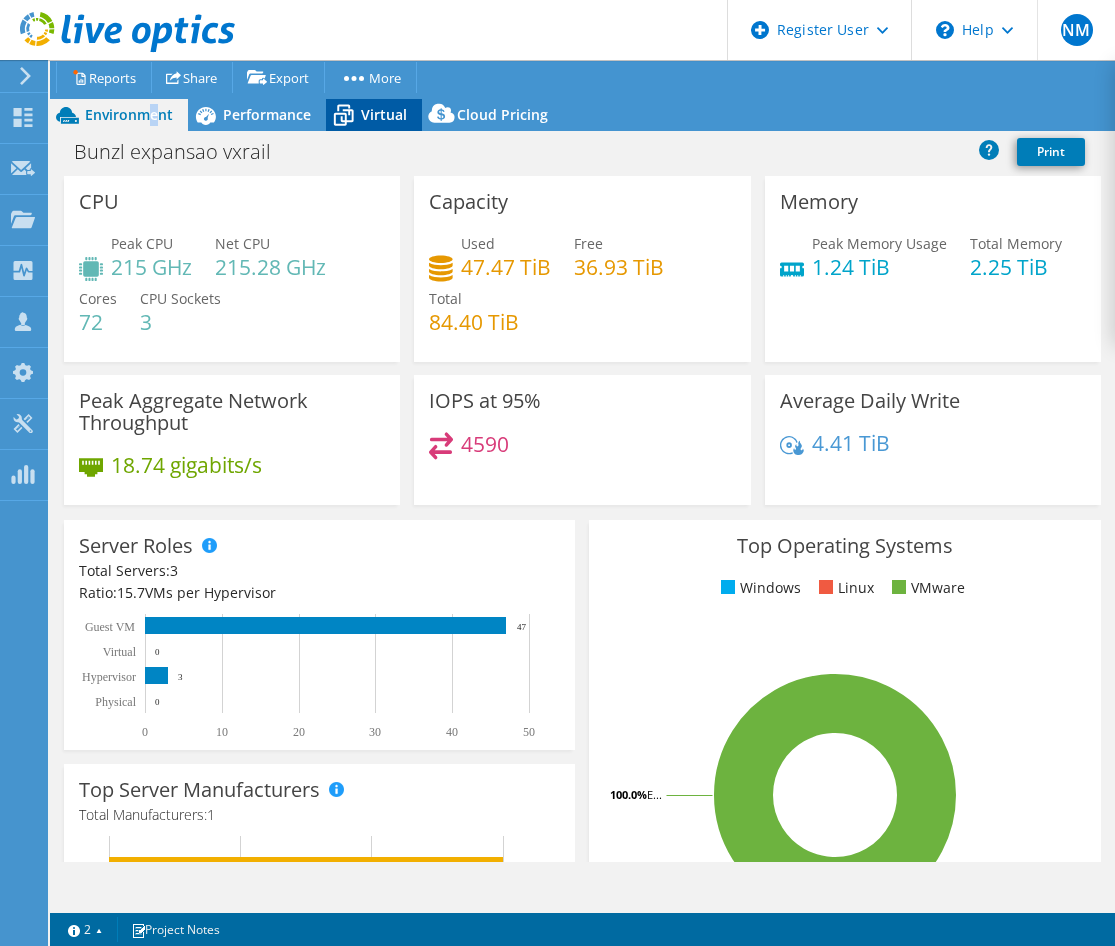 click on "Virtual" at bounding box center (384, 114) 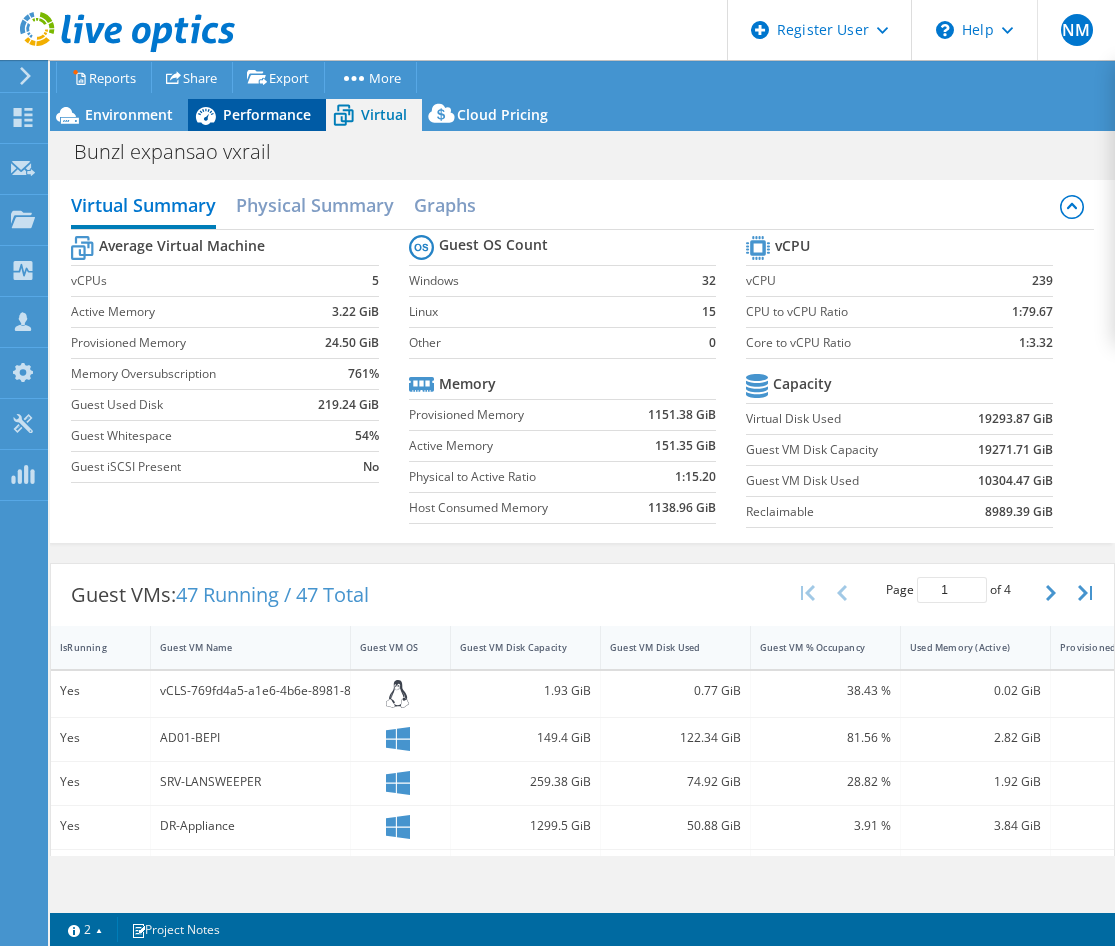 drag, startPoint x: 90, startPoint y: 109, endPoint x: 300, endPoint y: 107, distance: 210.00952 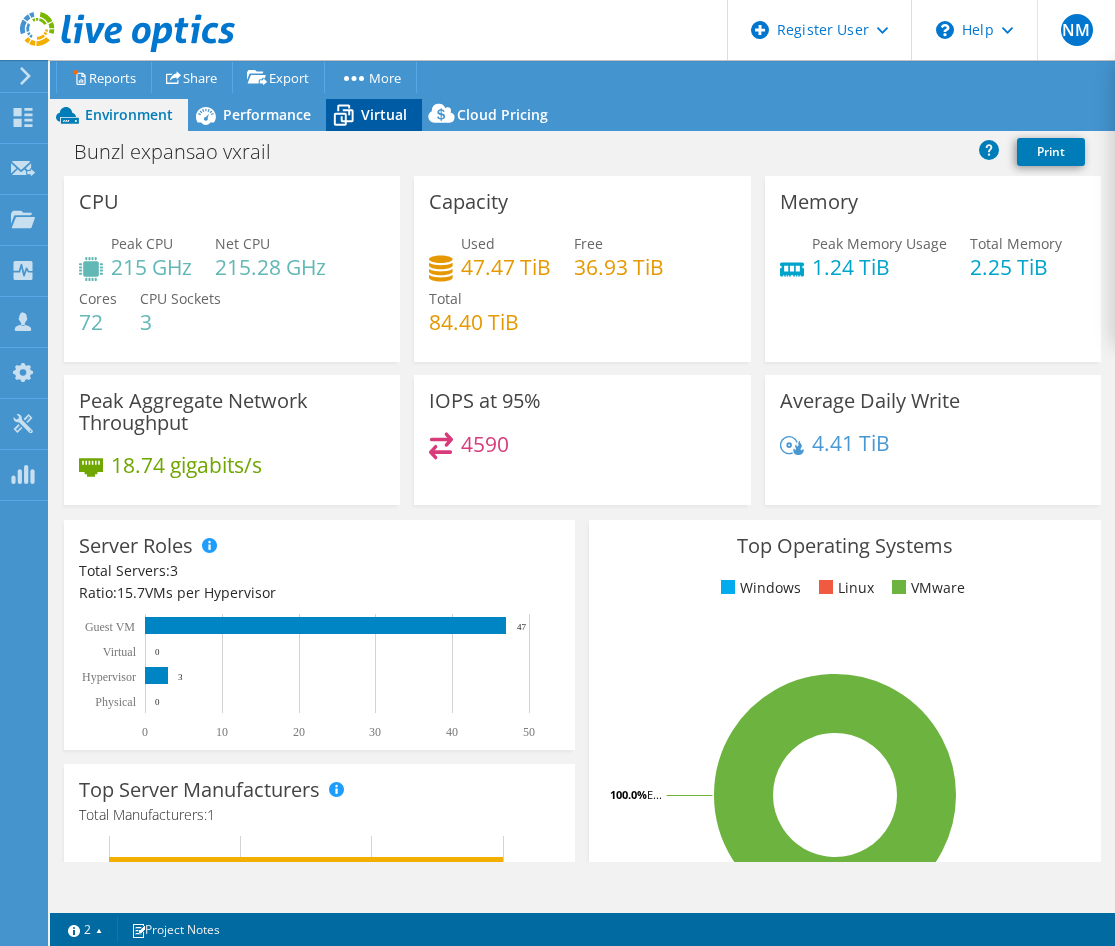 click on "Virtual" at bounding box center (374, 115) 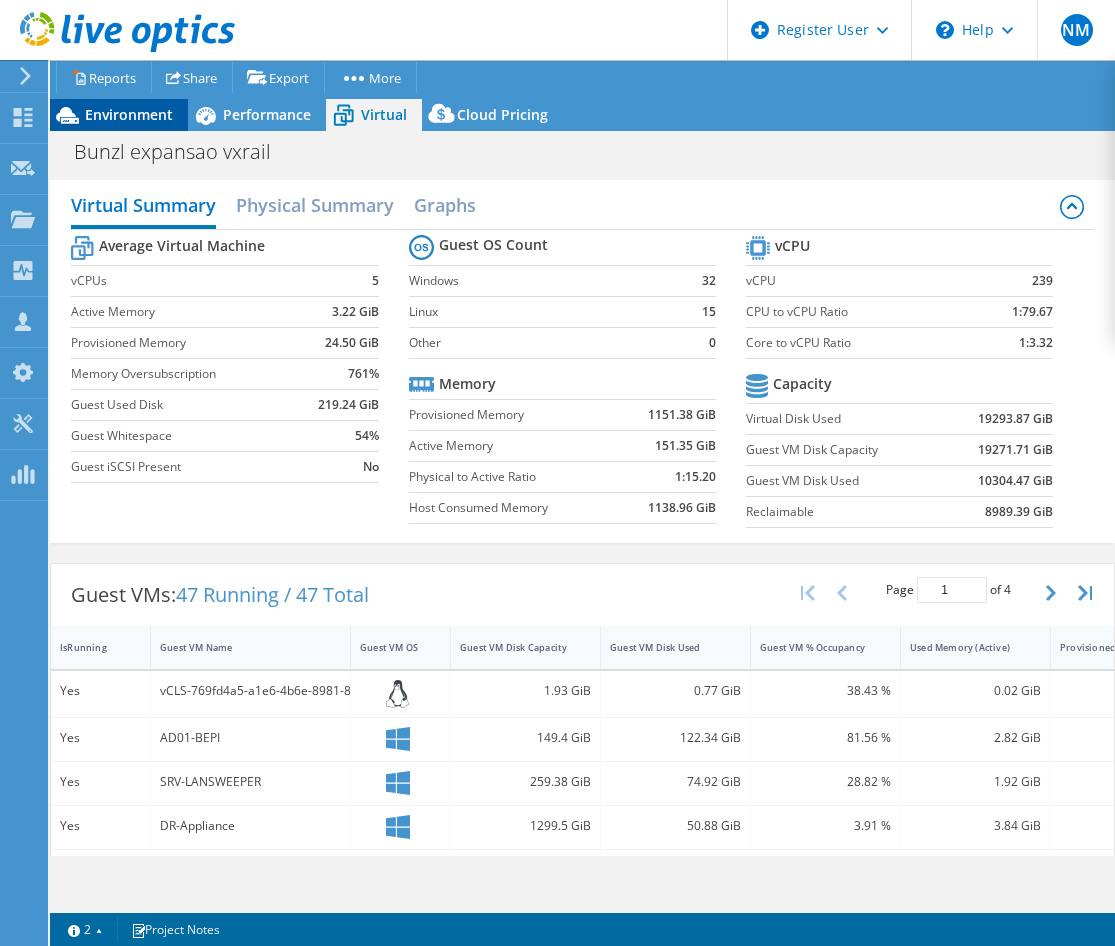 click on "Environment" at bounding box center (129, 114) 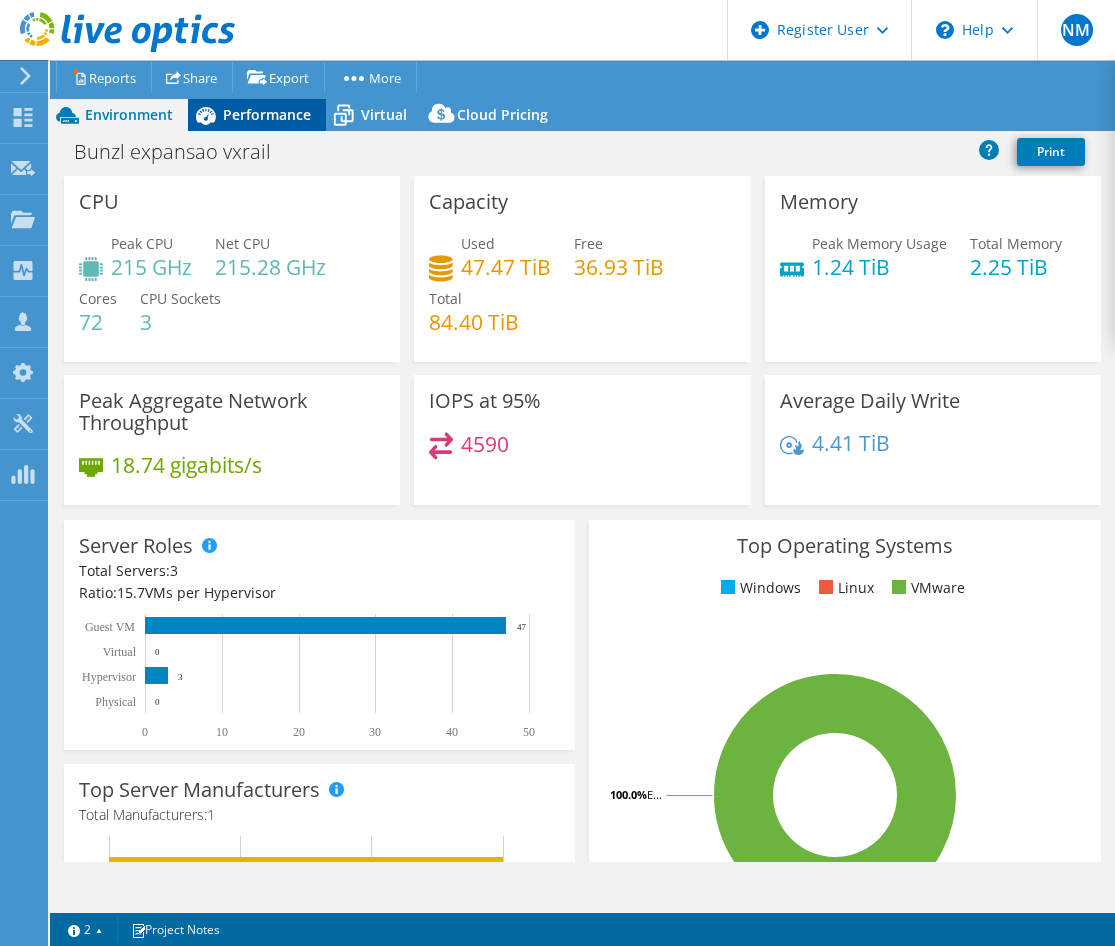 click on "Performance" at bounding box center (267, 114) 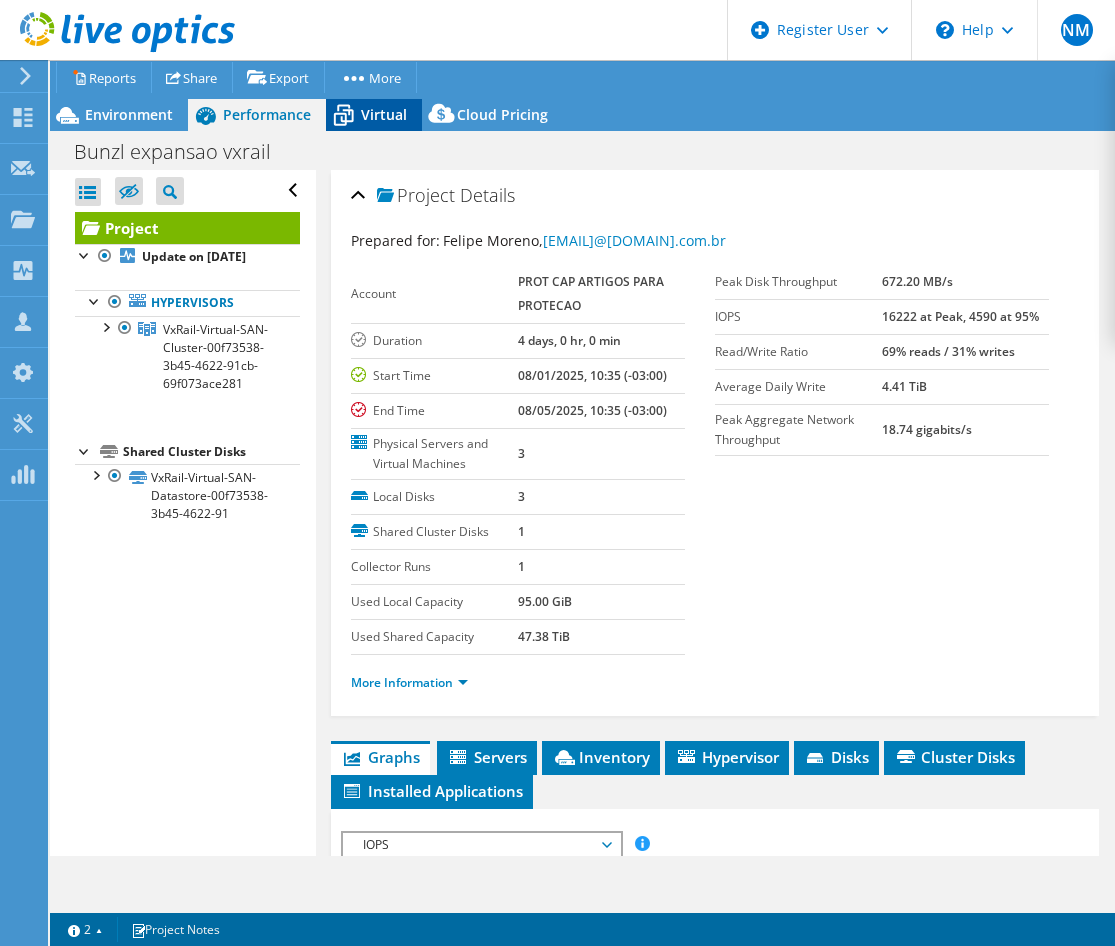 click on "Virtual" at bounding box center [384, 114] 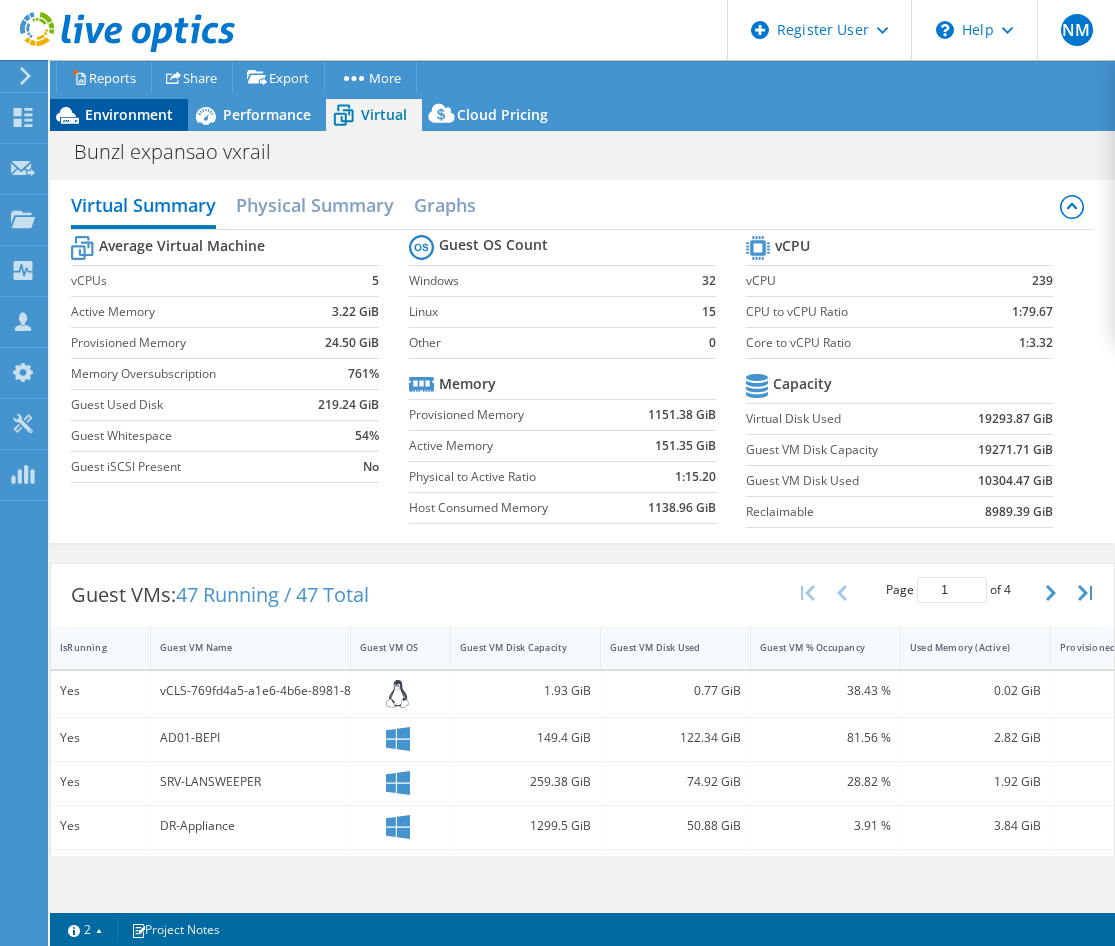 click on "Environment" at bounding box center (129, 114) 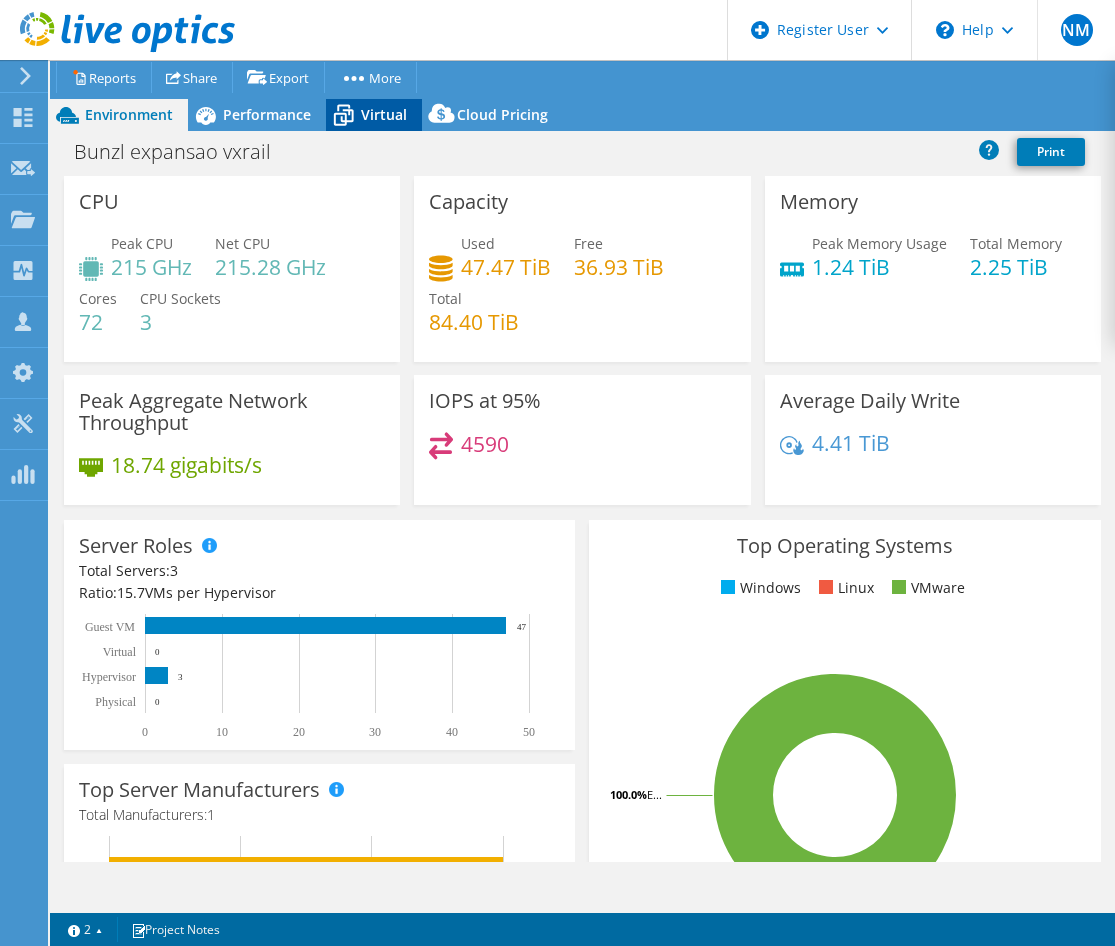 click 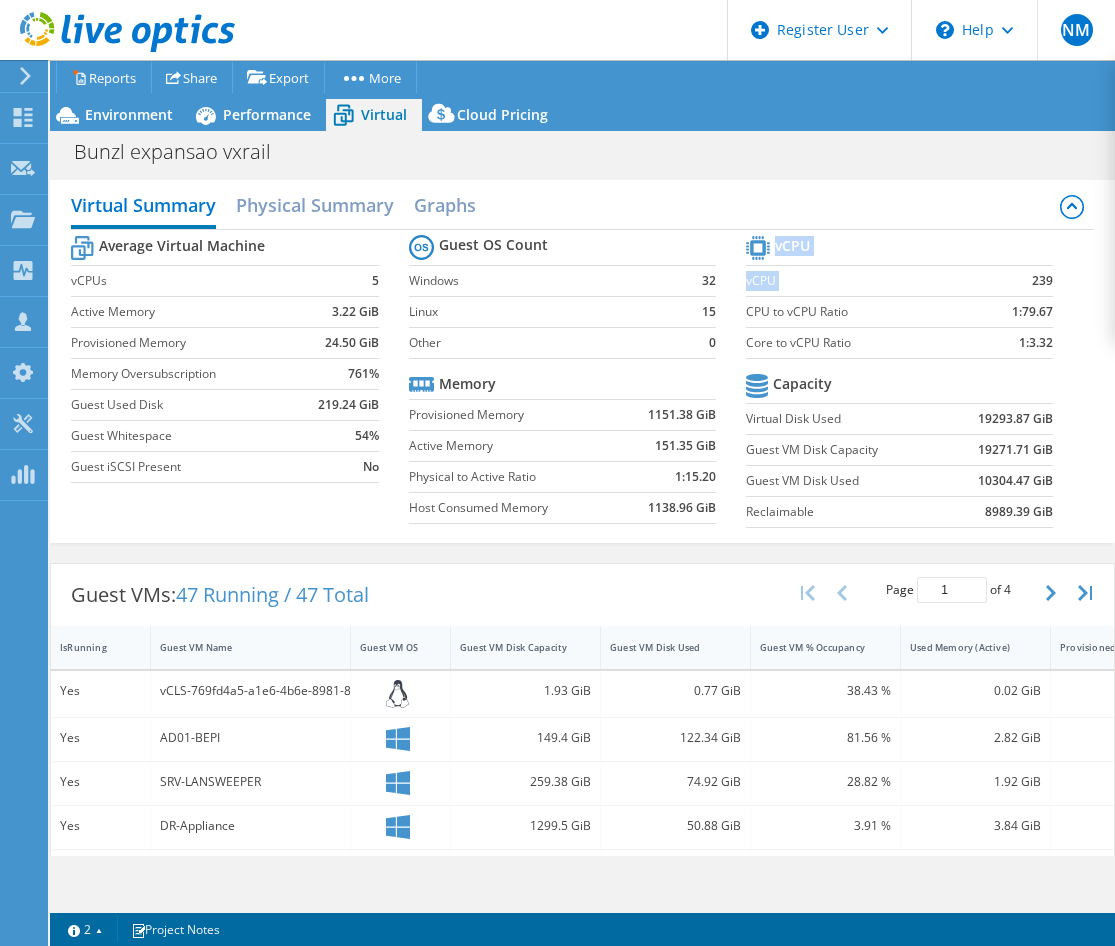drag, startPoint x: 1046, startPoint y: 276, endPoint x: 1023, endPoint y: 274, distance: 23.086792 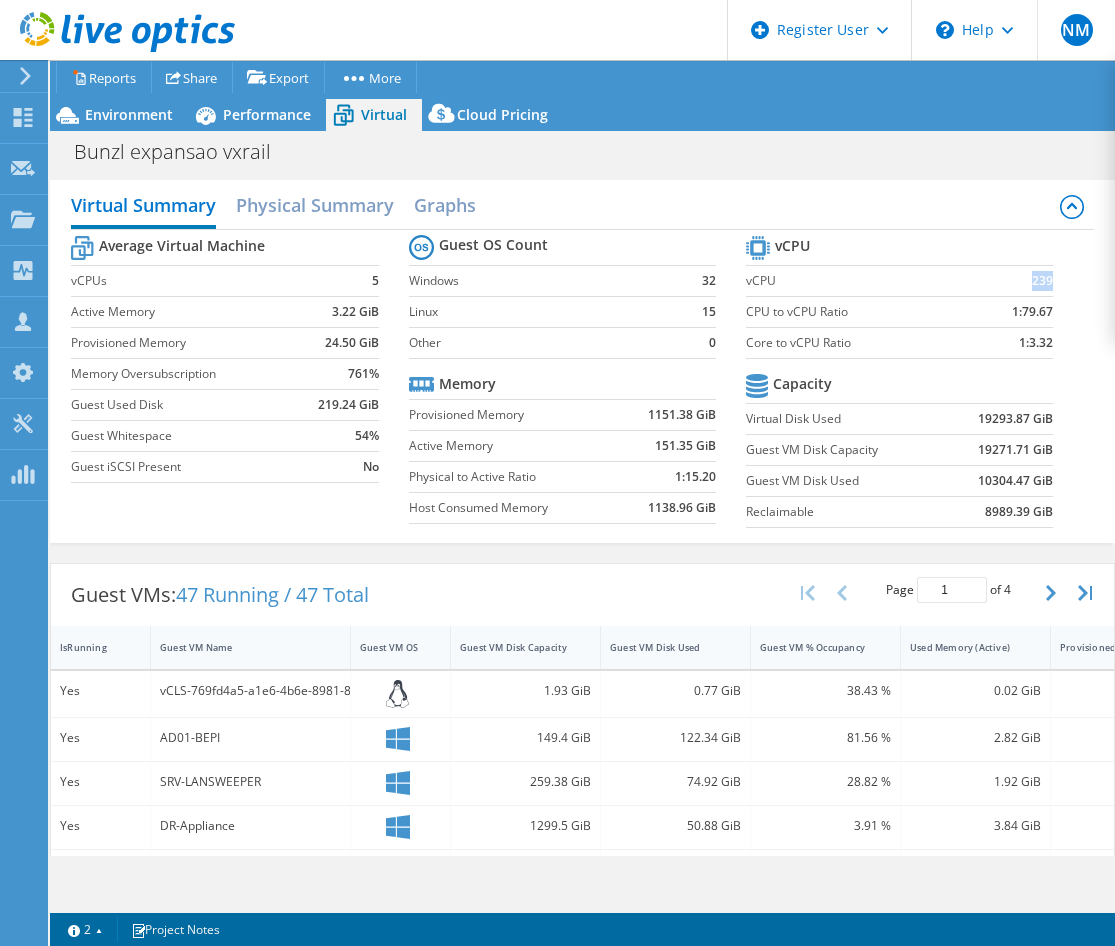 click on "239" at bounding box center [1042, 281] 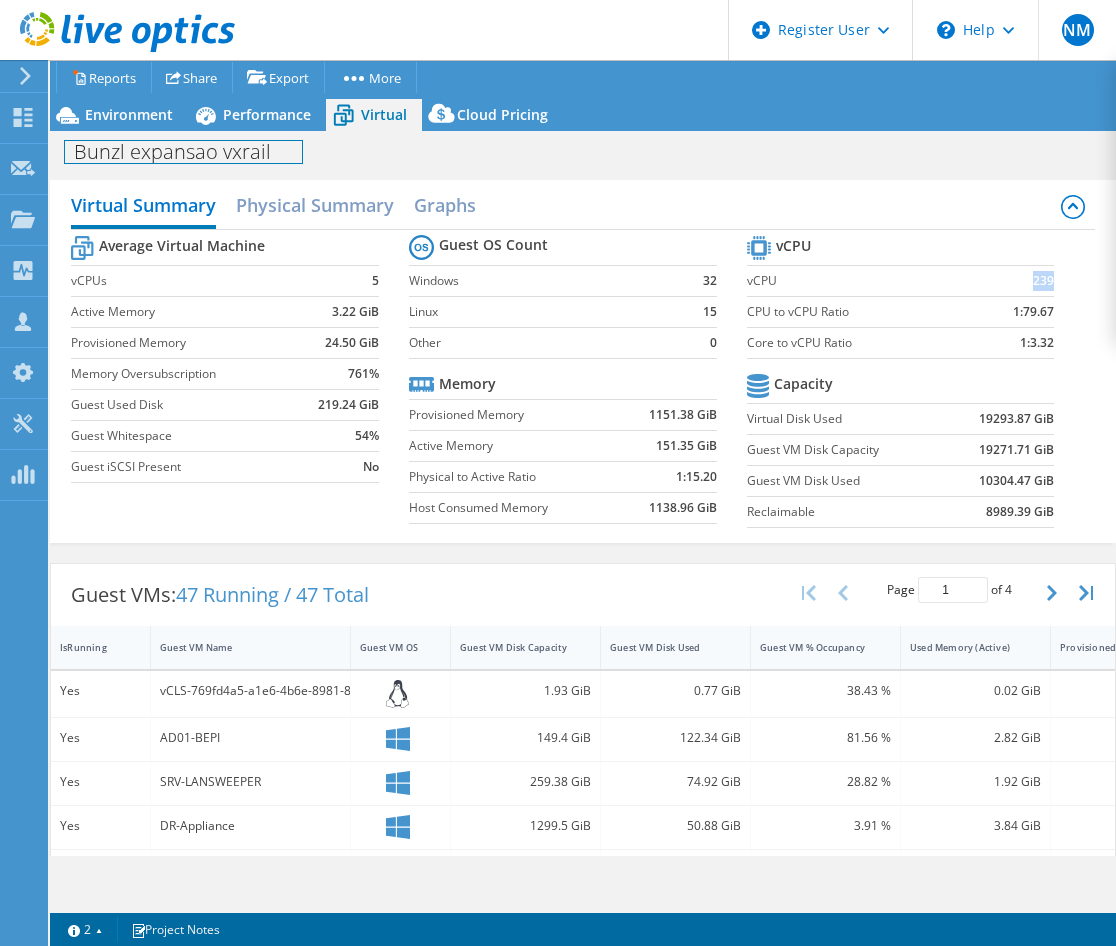 click on "Bunzl expansao vxrail" at bounding box center (183, 152) 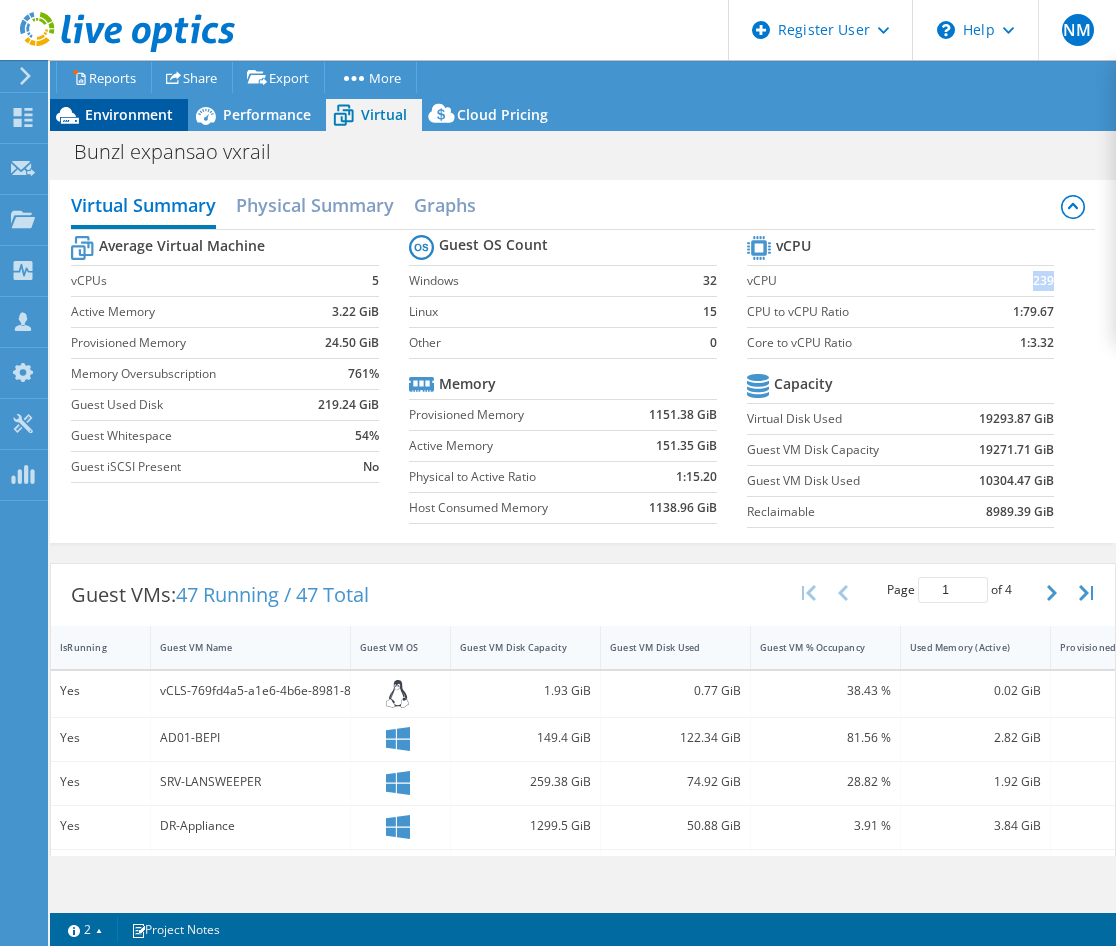 click on "Environment" at bounding box center [119, 115] 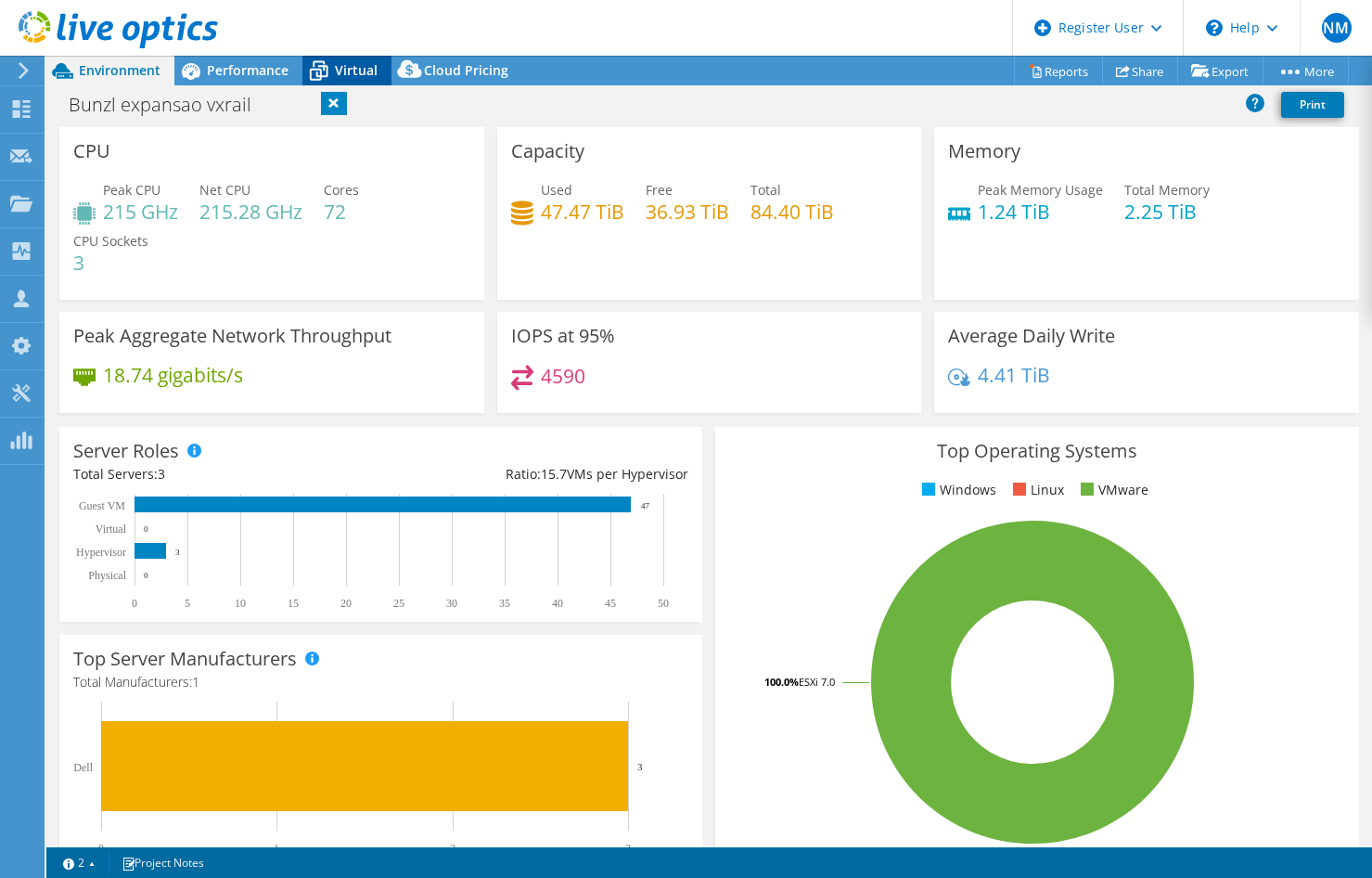 click on "Virtual" at bounding box center [356, 70] 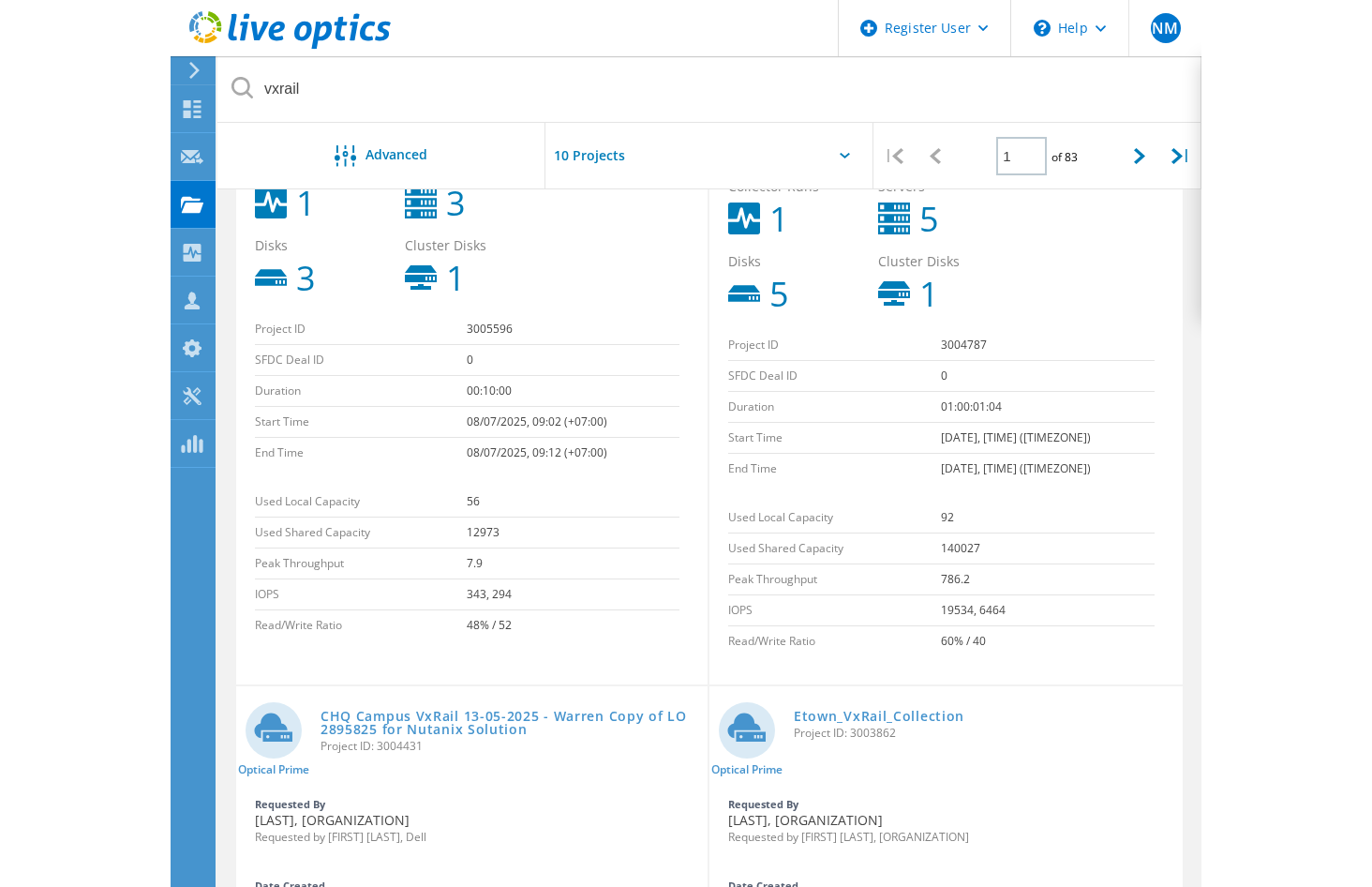 scroll, scrollTop: 605, scrollLeft: 0, axis: vertical 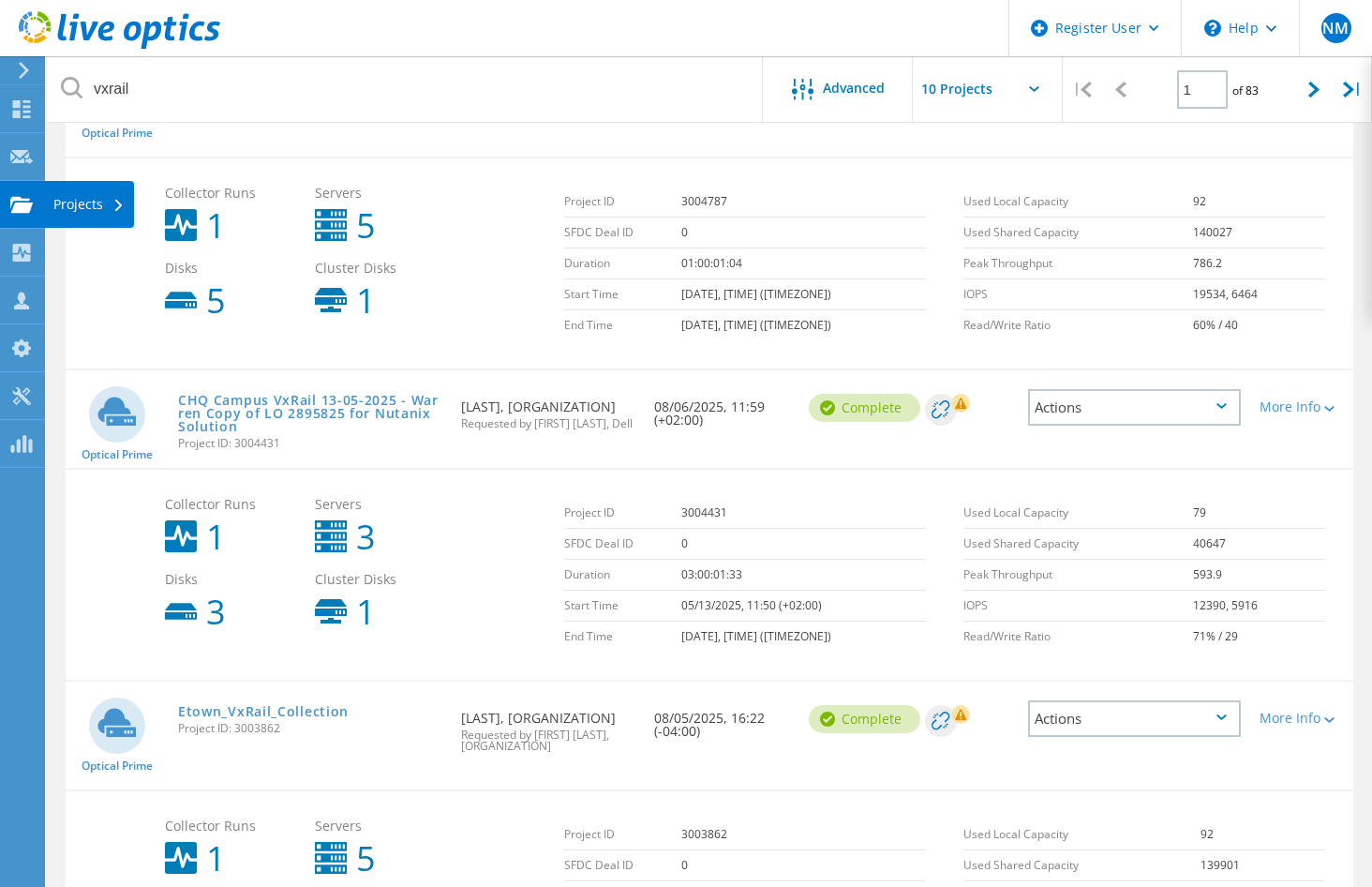 click on "Projects" at bounding box center (89, 204) 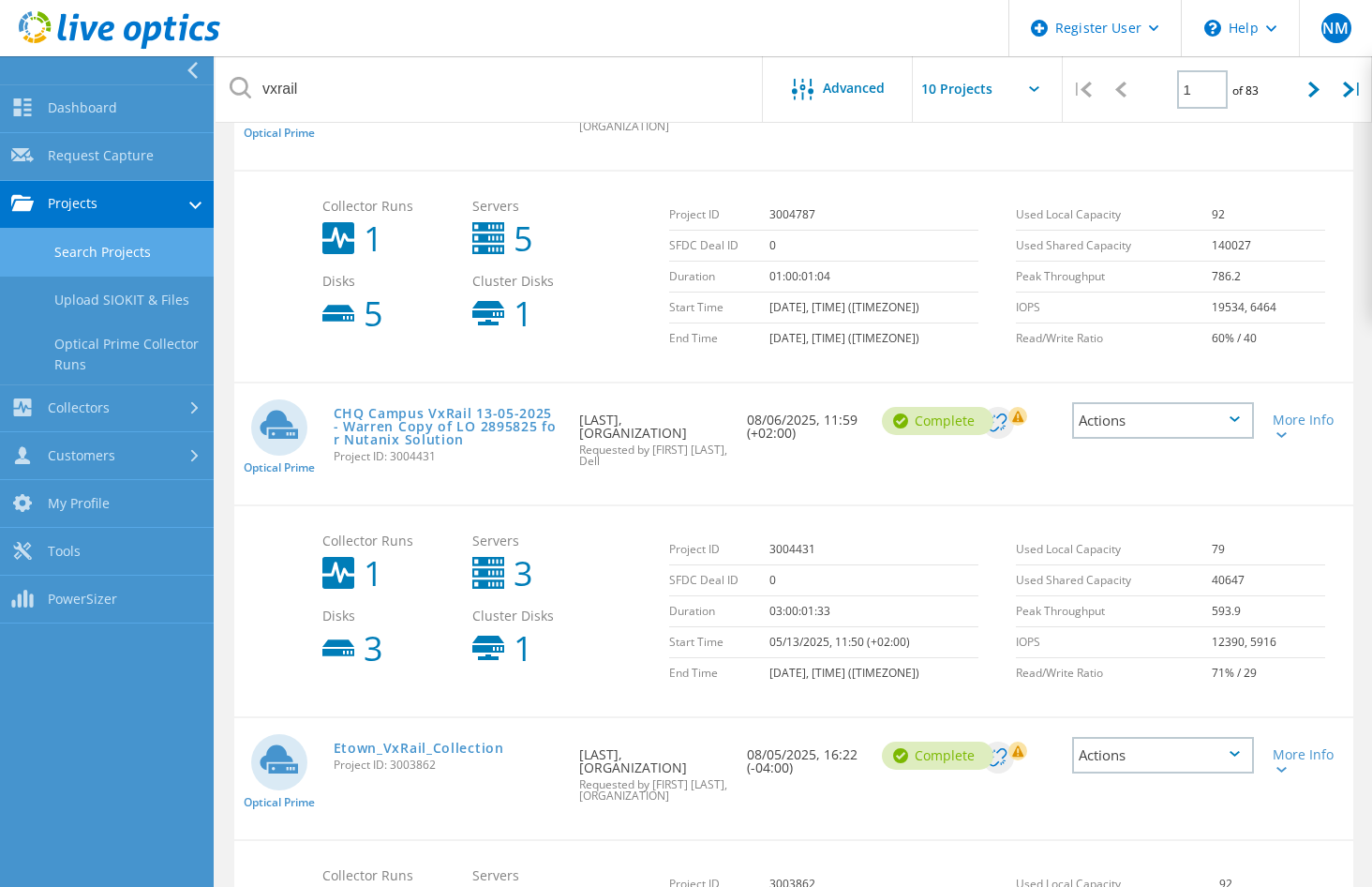 click on "Search Projects" at bounding box center (107, 252) 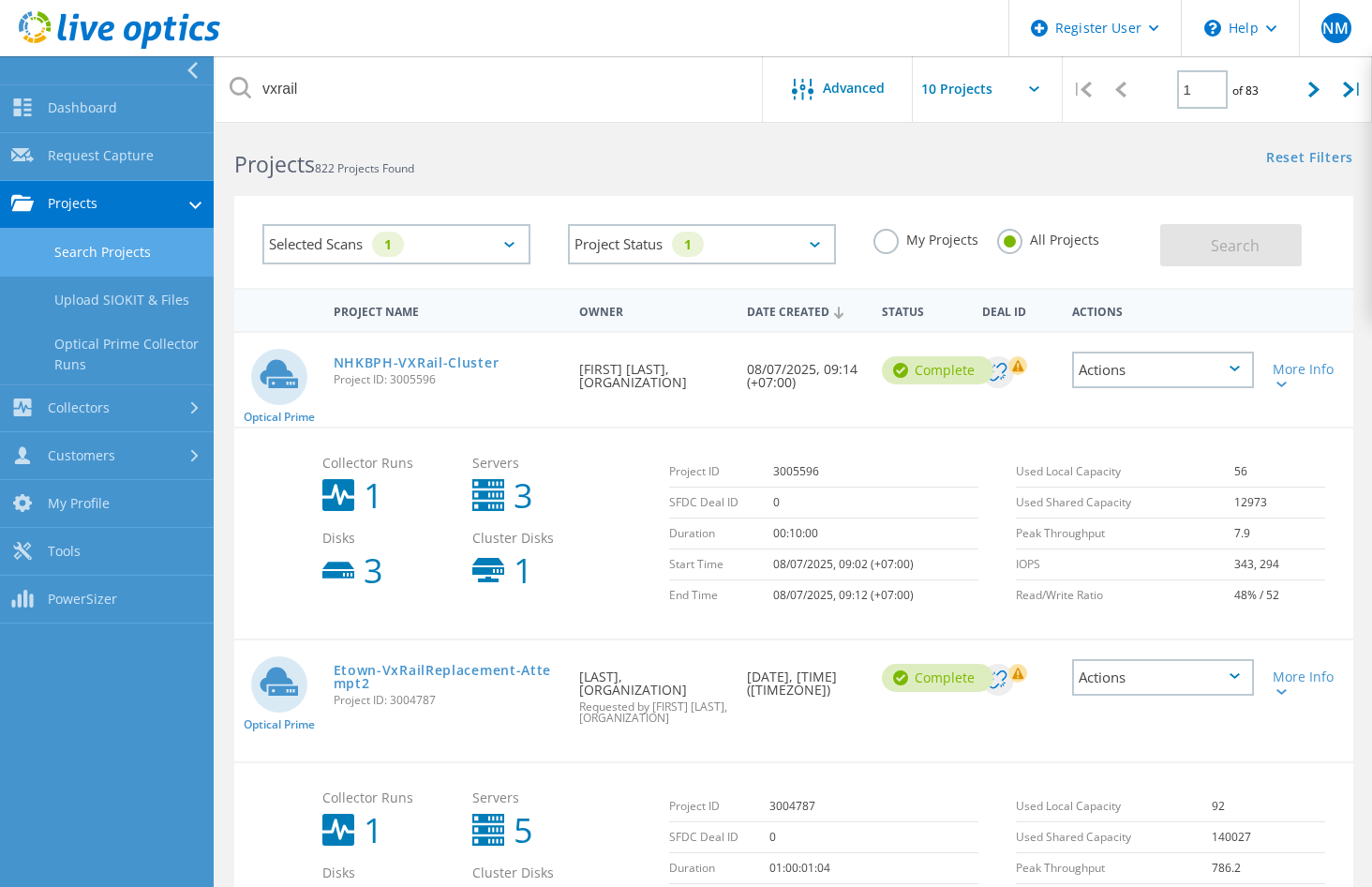 scroll, scrollTop: 0, scrollLeft: 0, axis: both 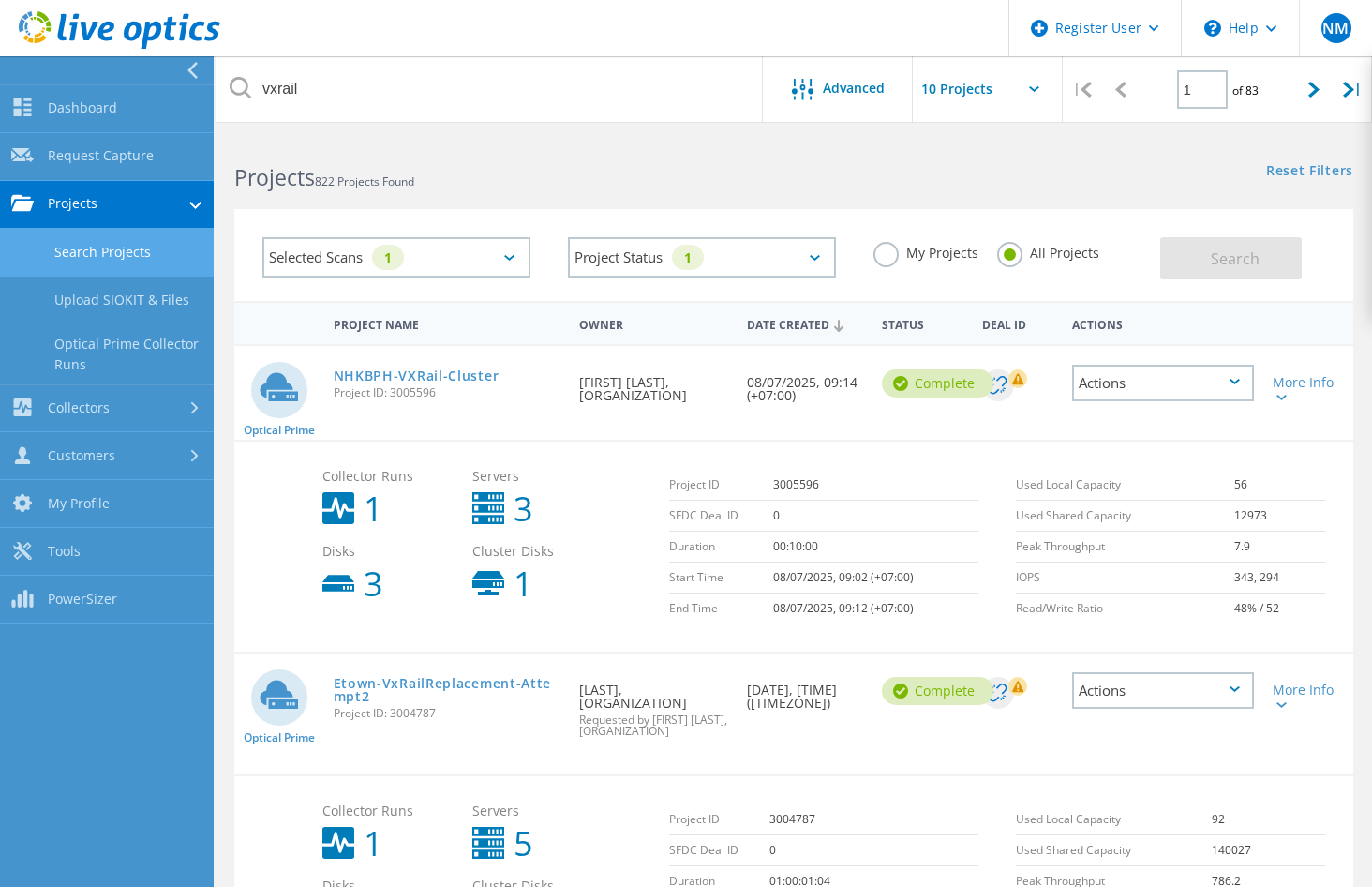 click on "Selected Scans   1" 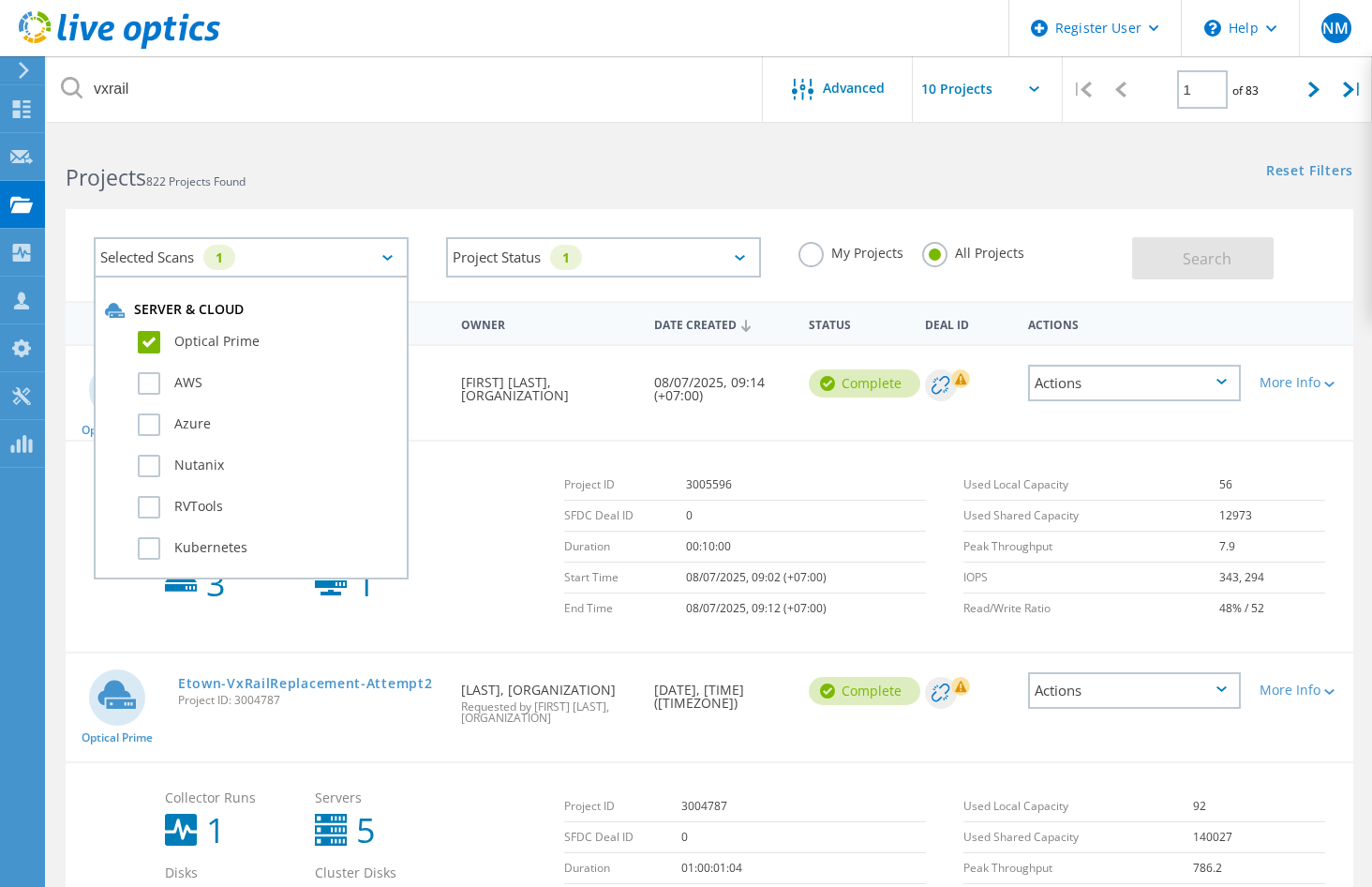 click on "Optical Prime" 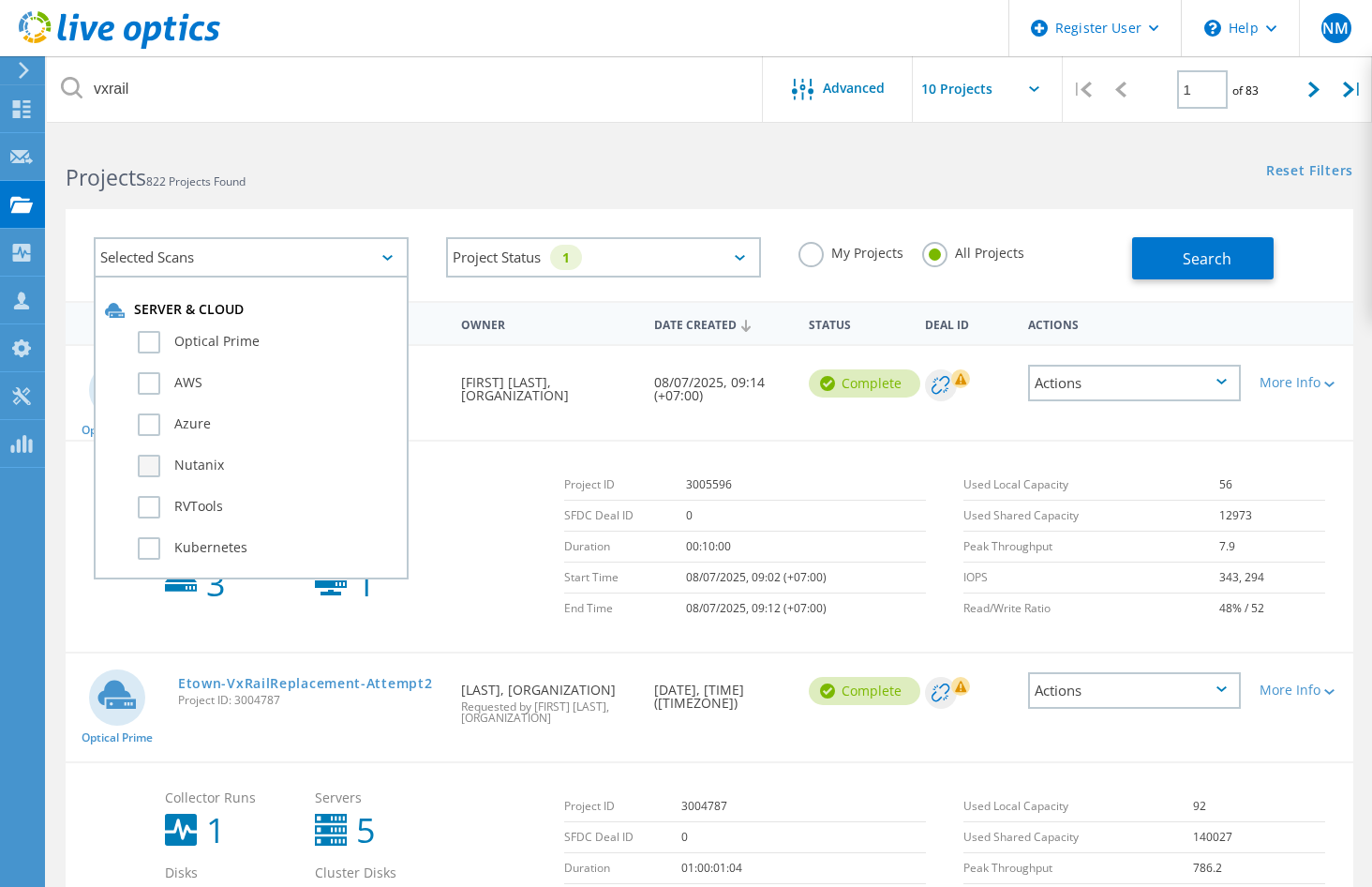 click on "Nutanix" 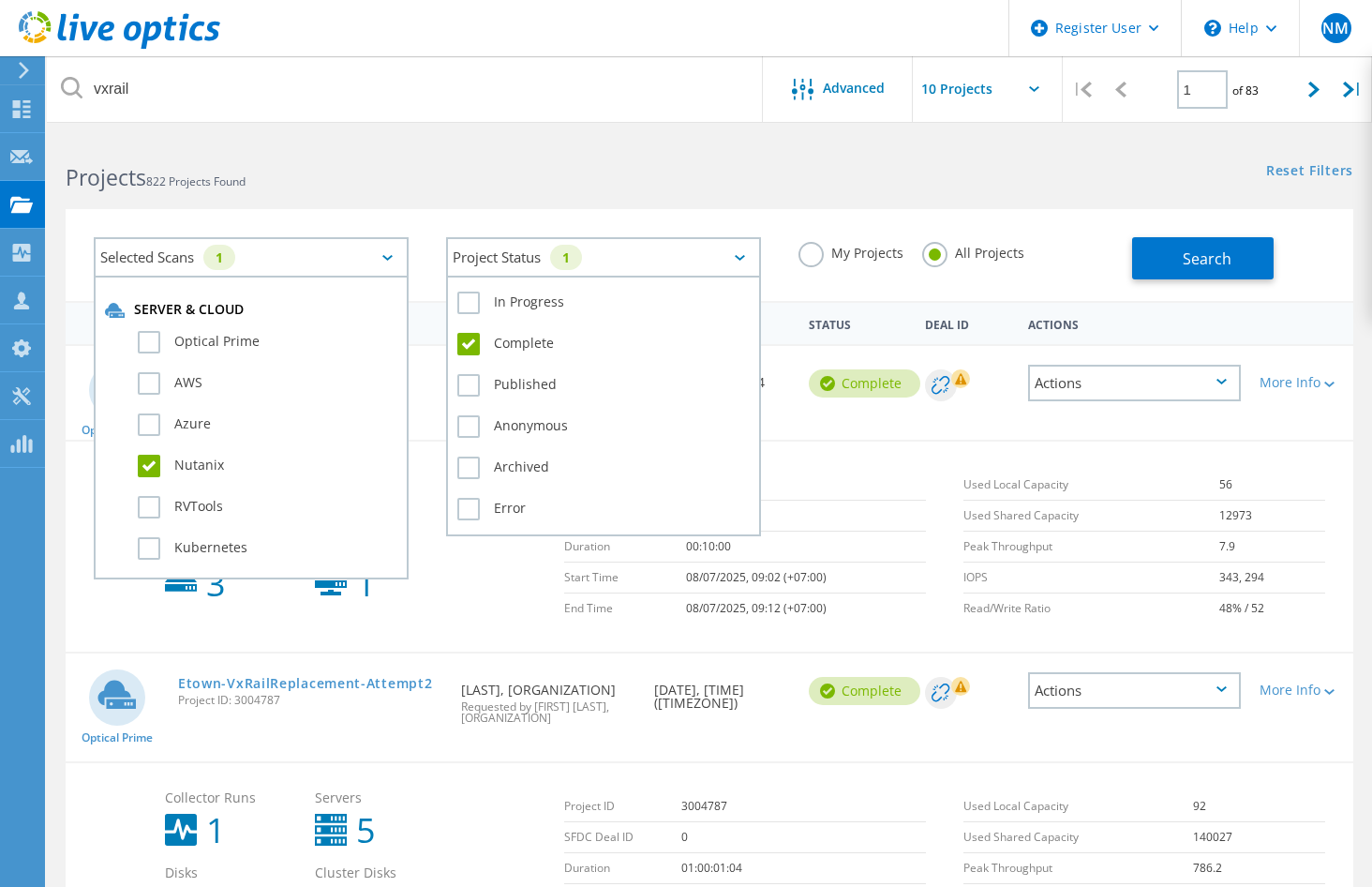 click on "Project Status   1" 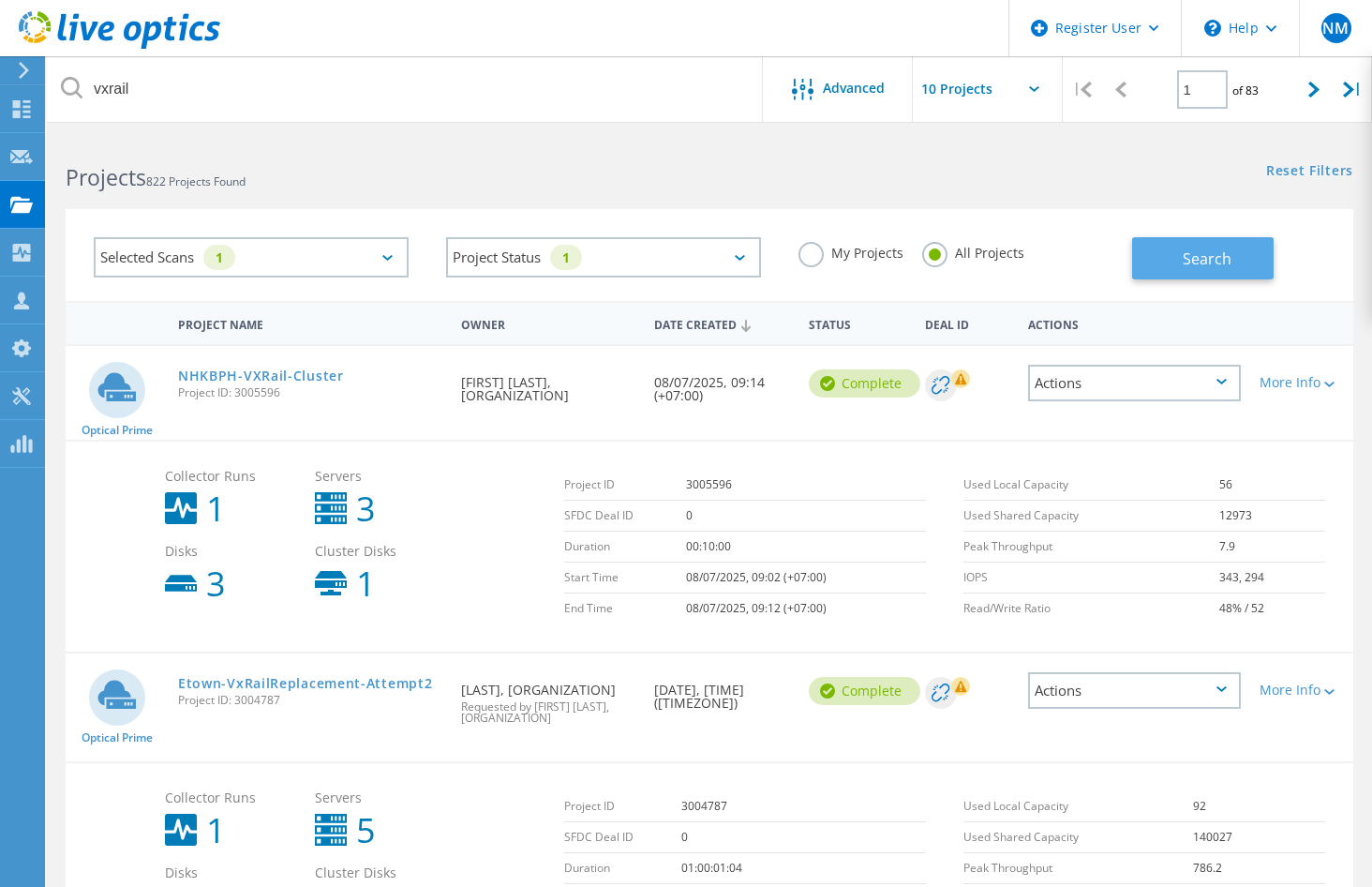 click on "Search" 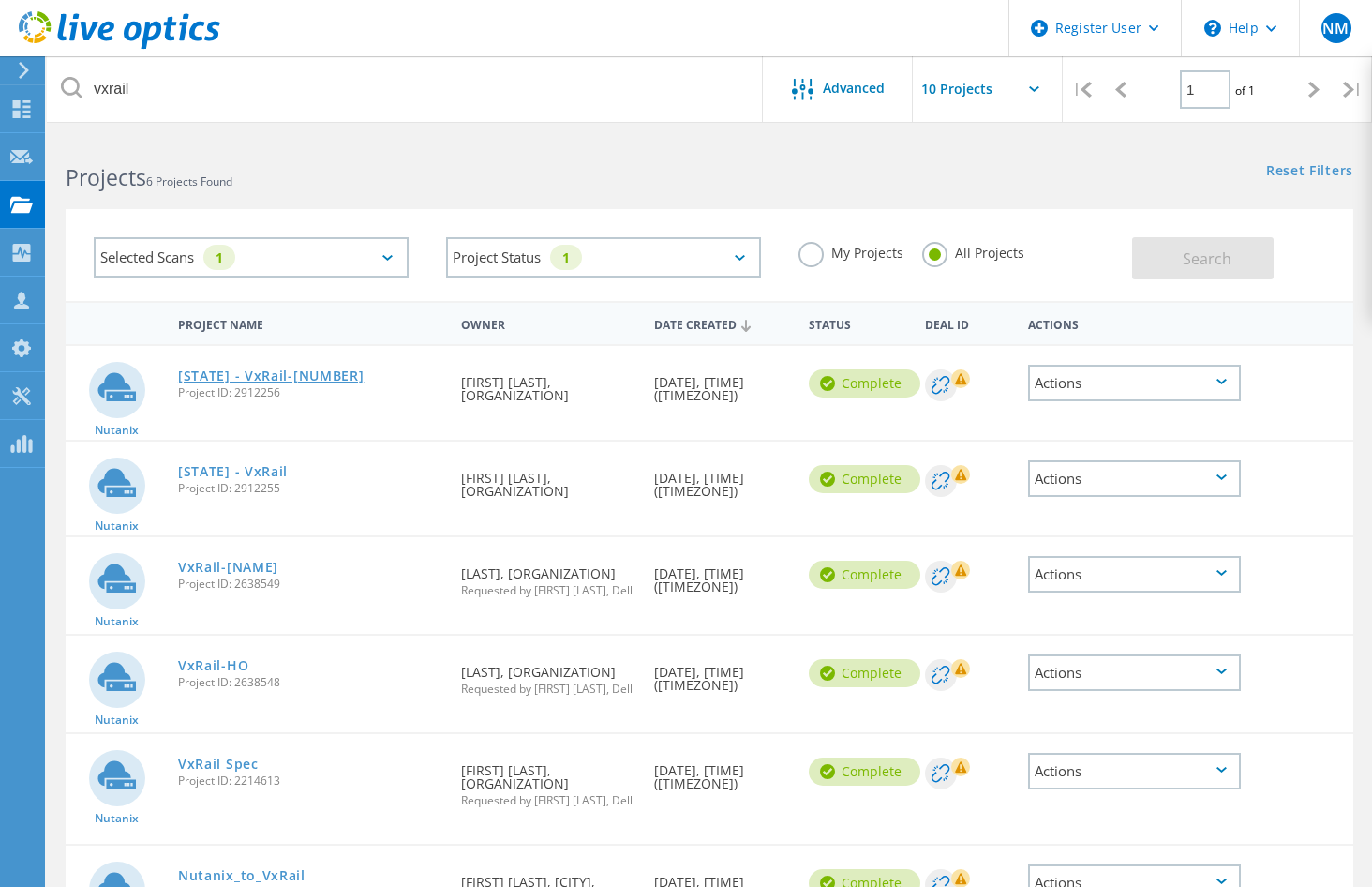 click on "MN - VxRail-1" 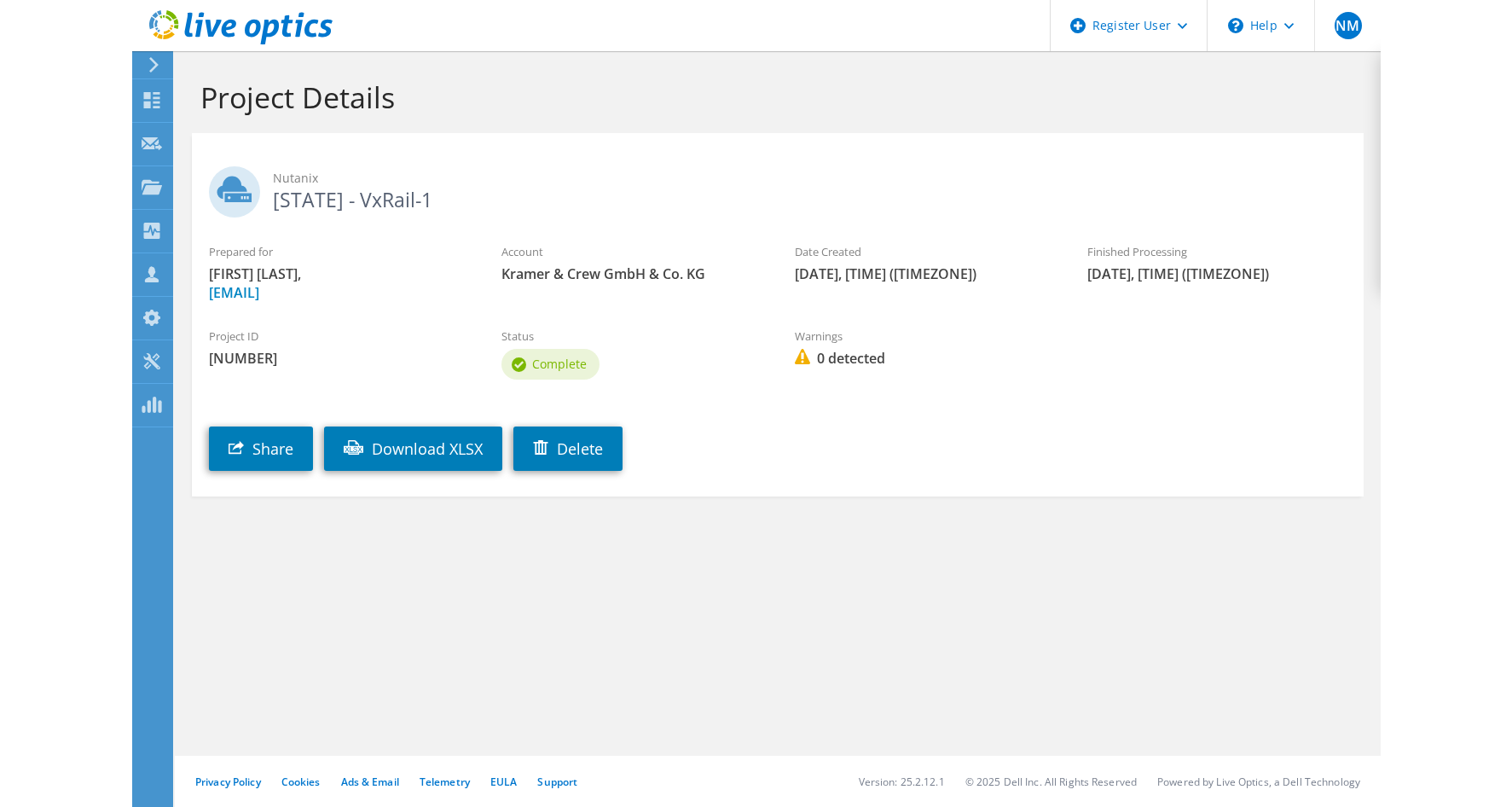 scroll, scrollTop: 0, scrollLeft: 0, axis: both 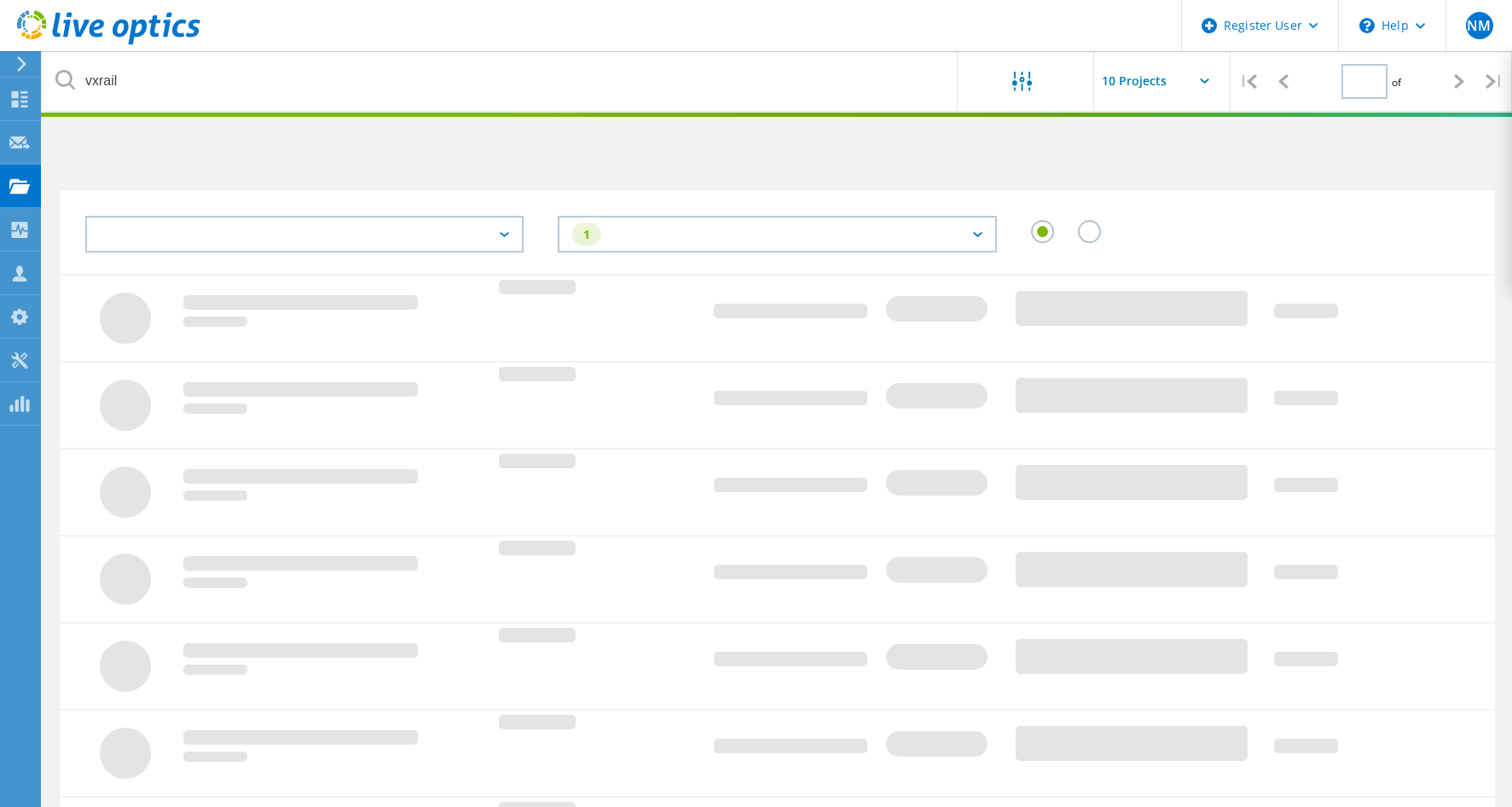 type on "1" 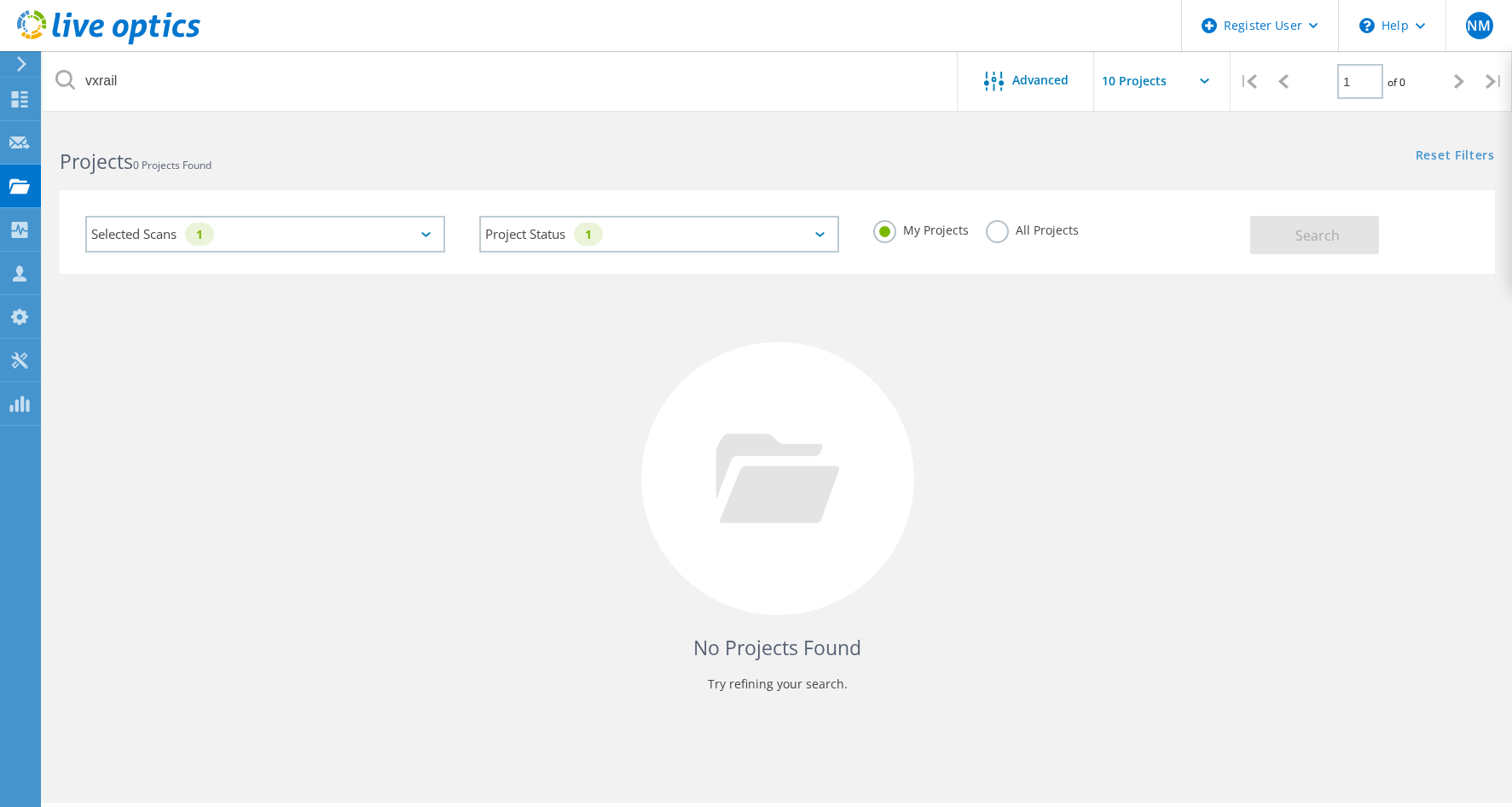 click on "Selected Scans   1" 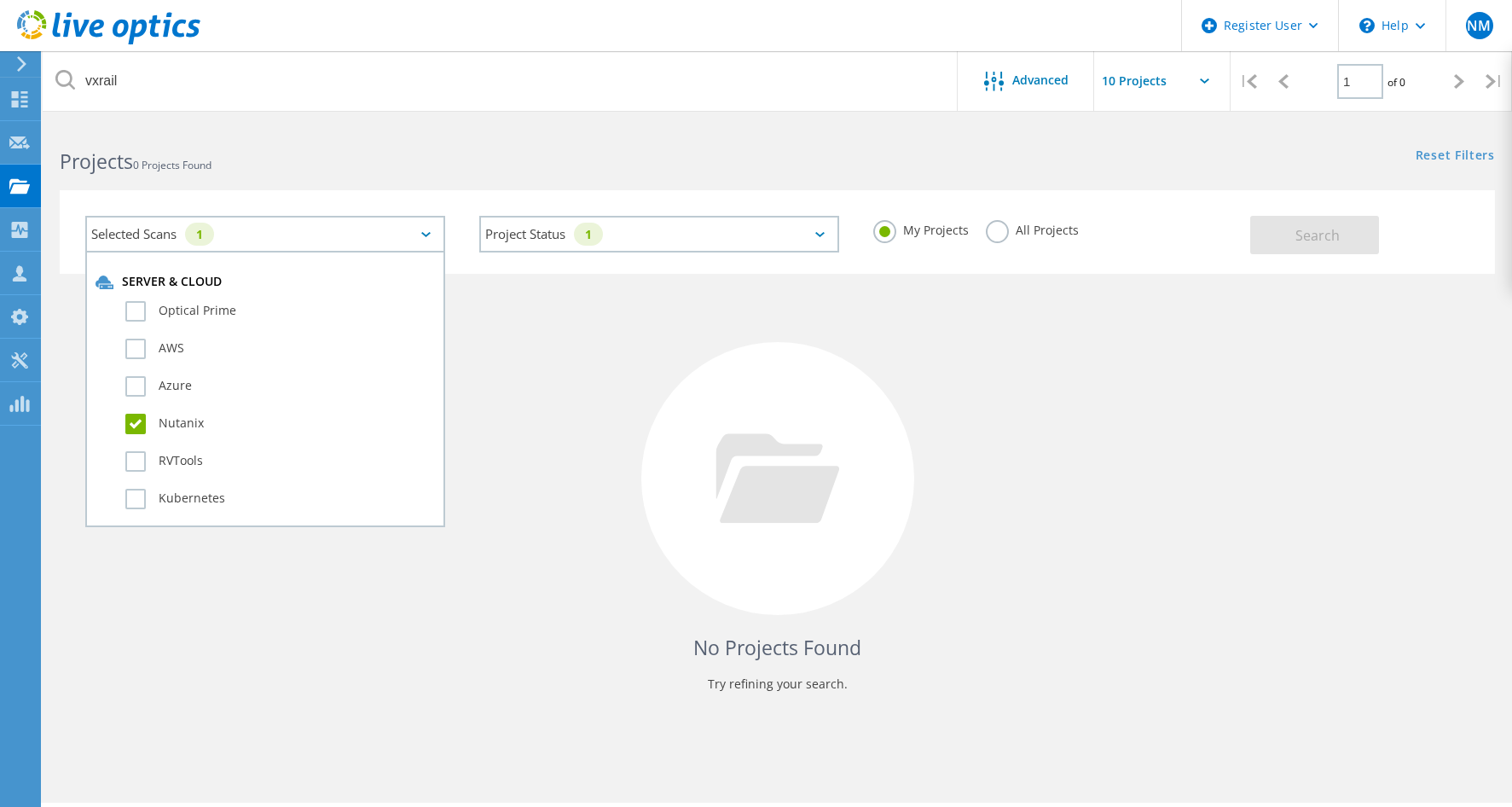 click on "All Projects" 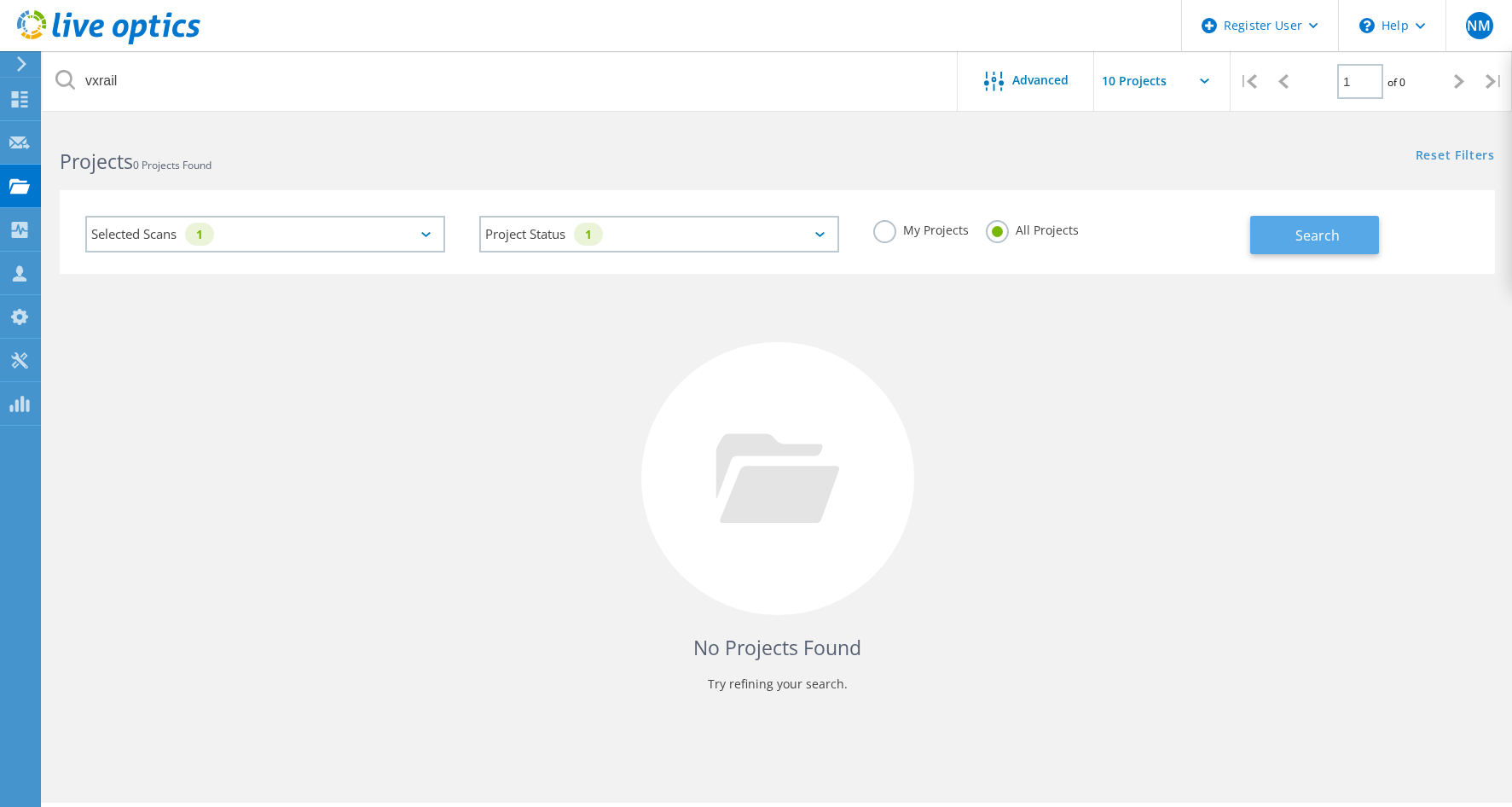 drag, startPoint x: 1341, startPoint y: 227, endPoint x: 1333, endPoint y: 228, distance: 8.062258 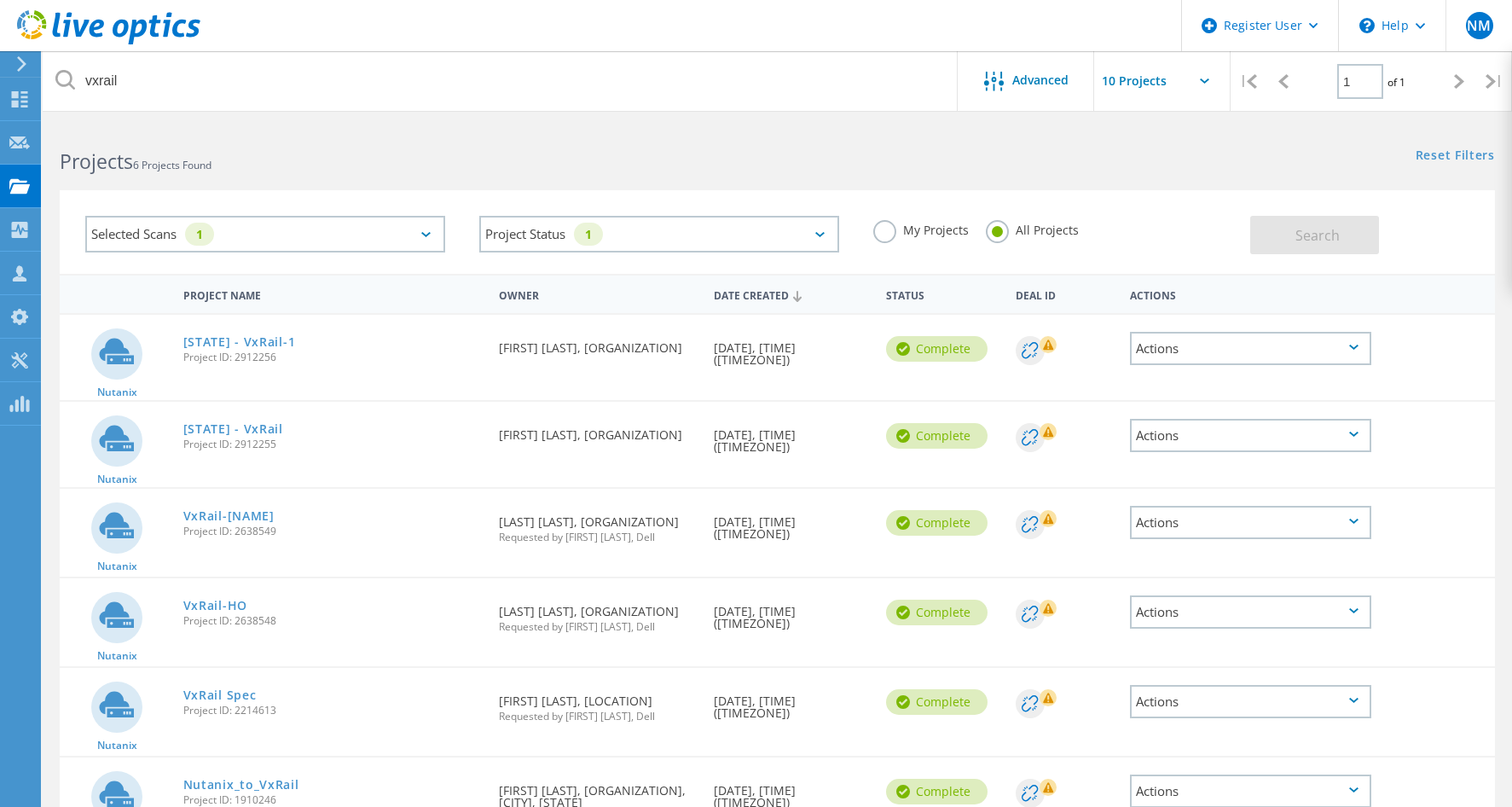 scroll, scrollTop: 154, scrollLeft: 0, axis: vertical 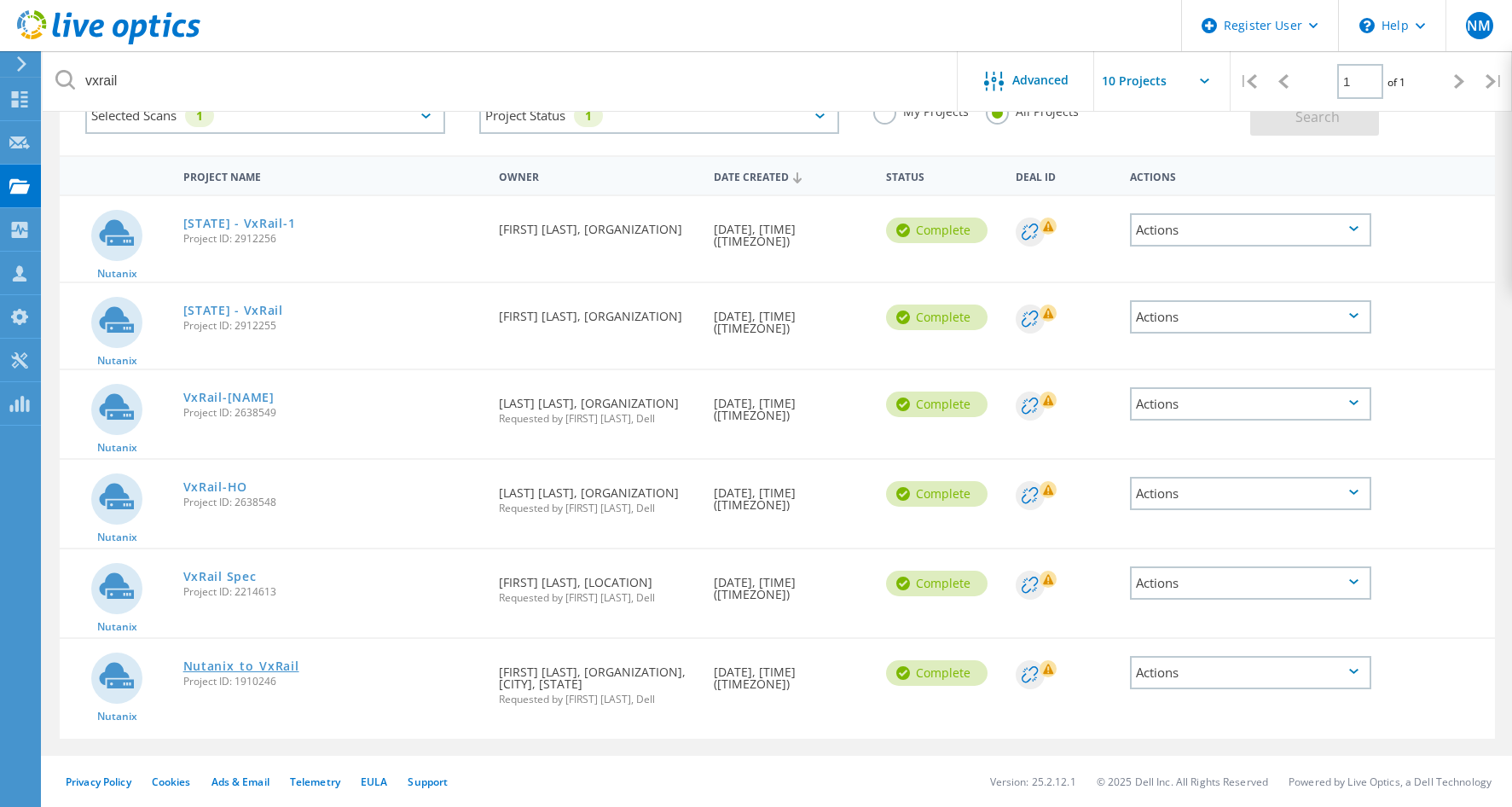 click on "Nutanix_to_VxRail" 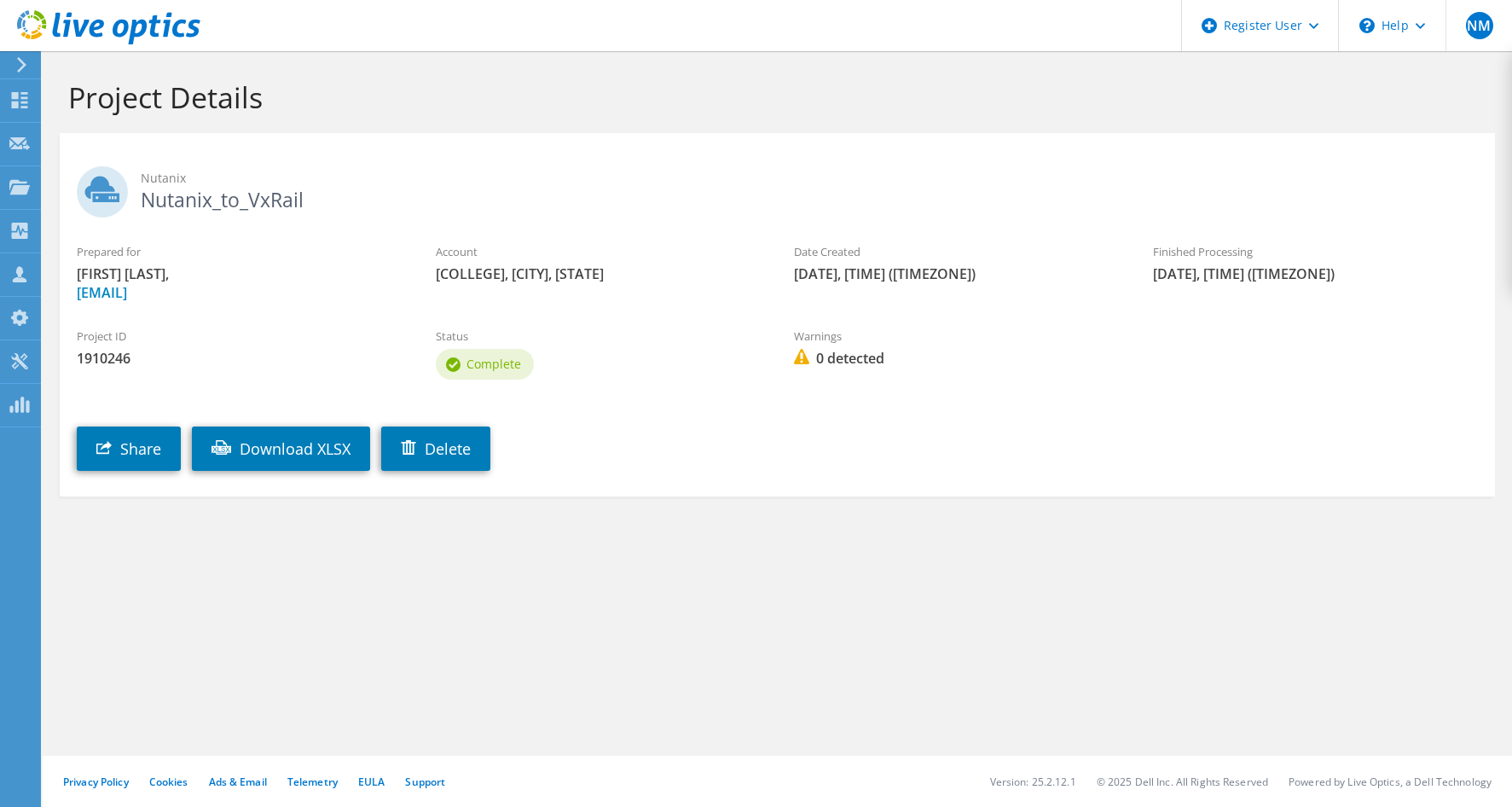 scroll, scrollTop: 0, scrollLeft: 0, axis: both 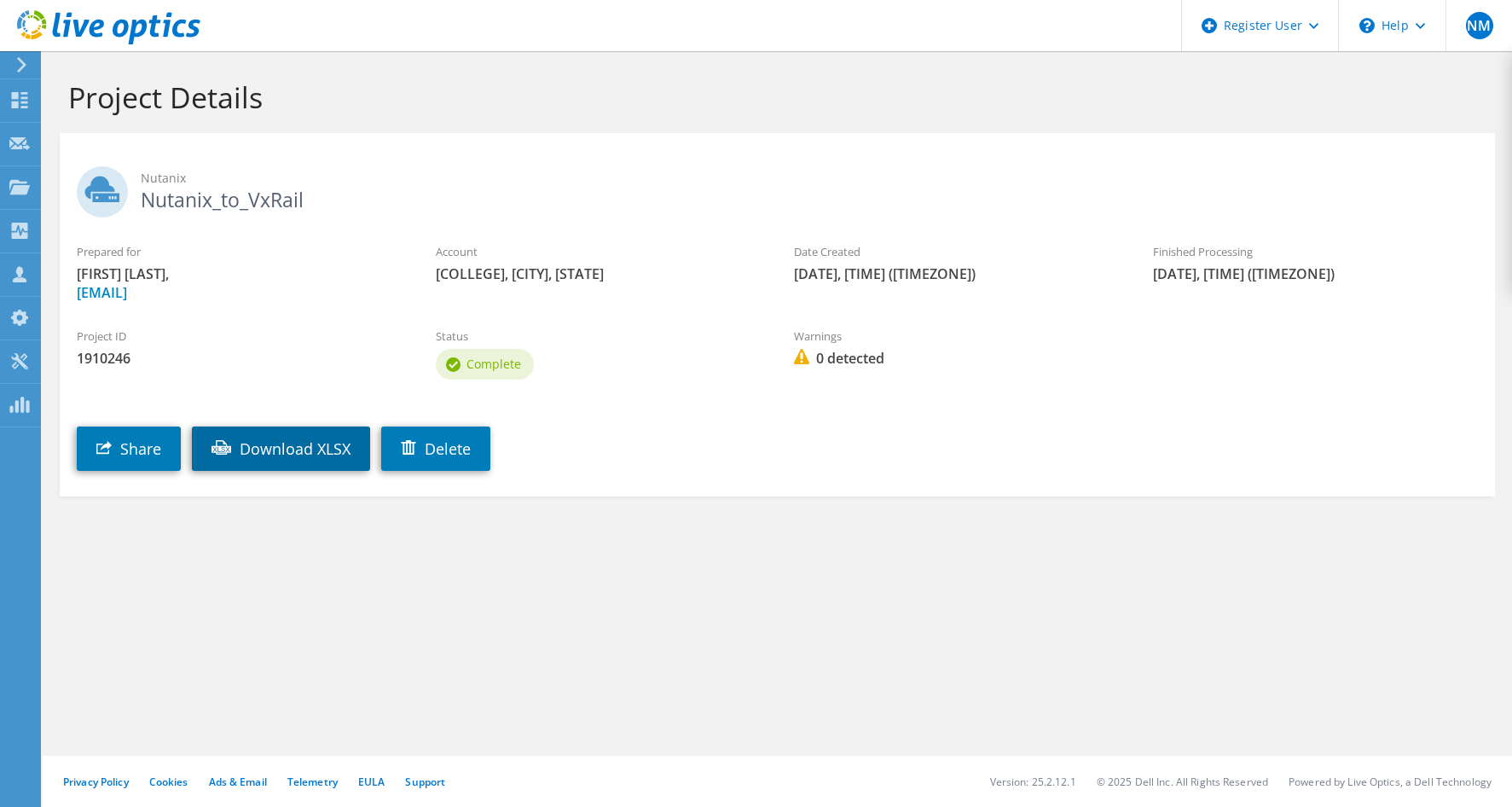click on "Download XLSX" at bounding box center (281, 449) 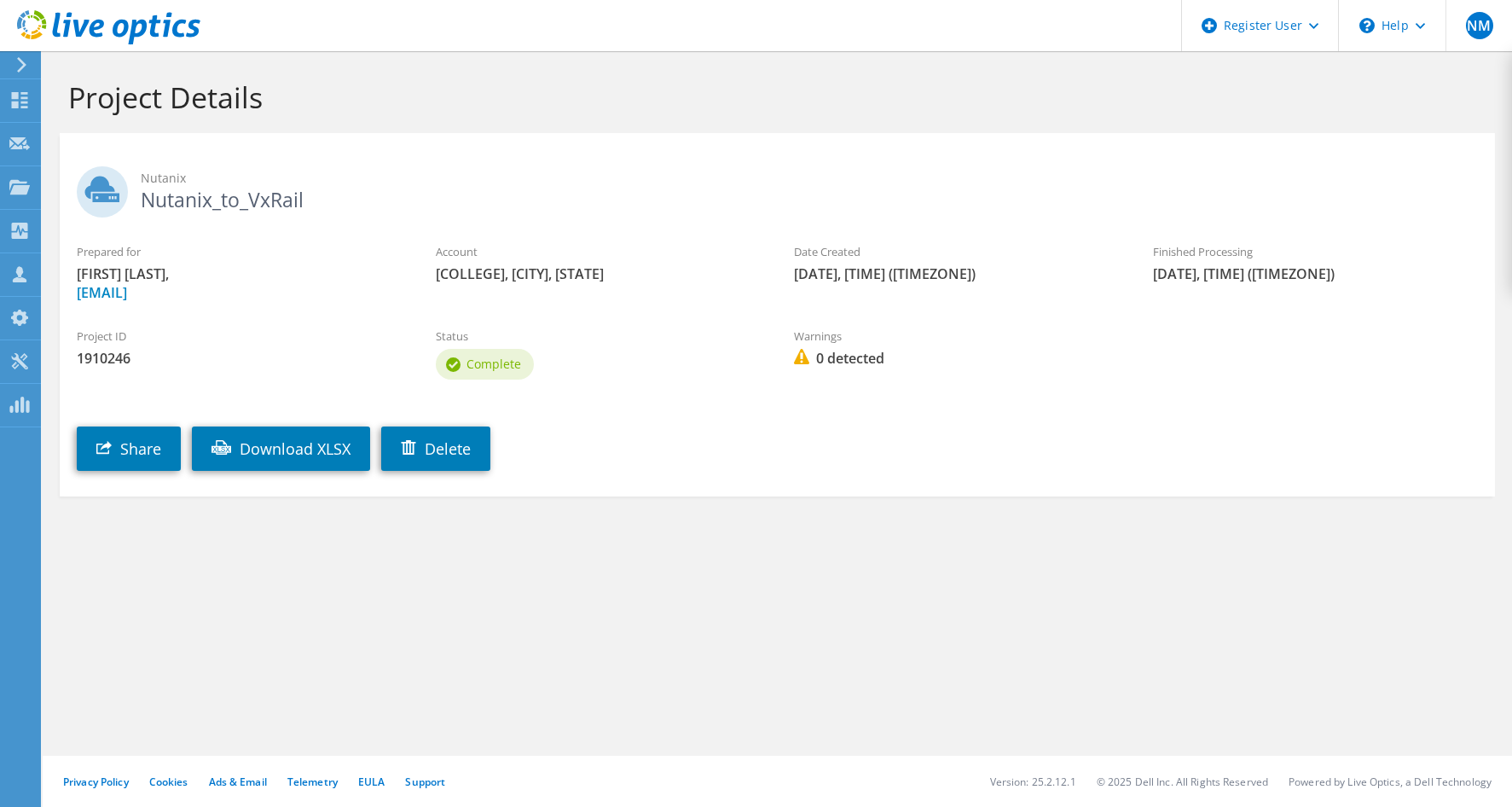 click on "Project Details" at bounding box center [773, 97] 